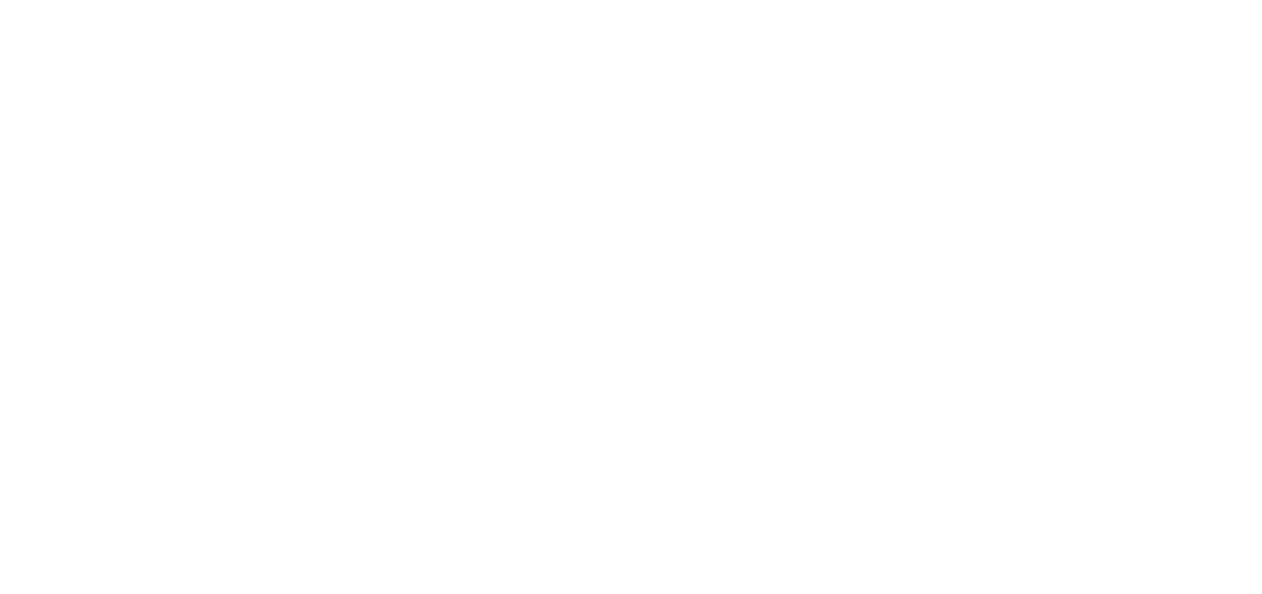 scroll, scrollTop: 0, scrollLeft: 0, axis: both 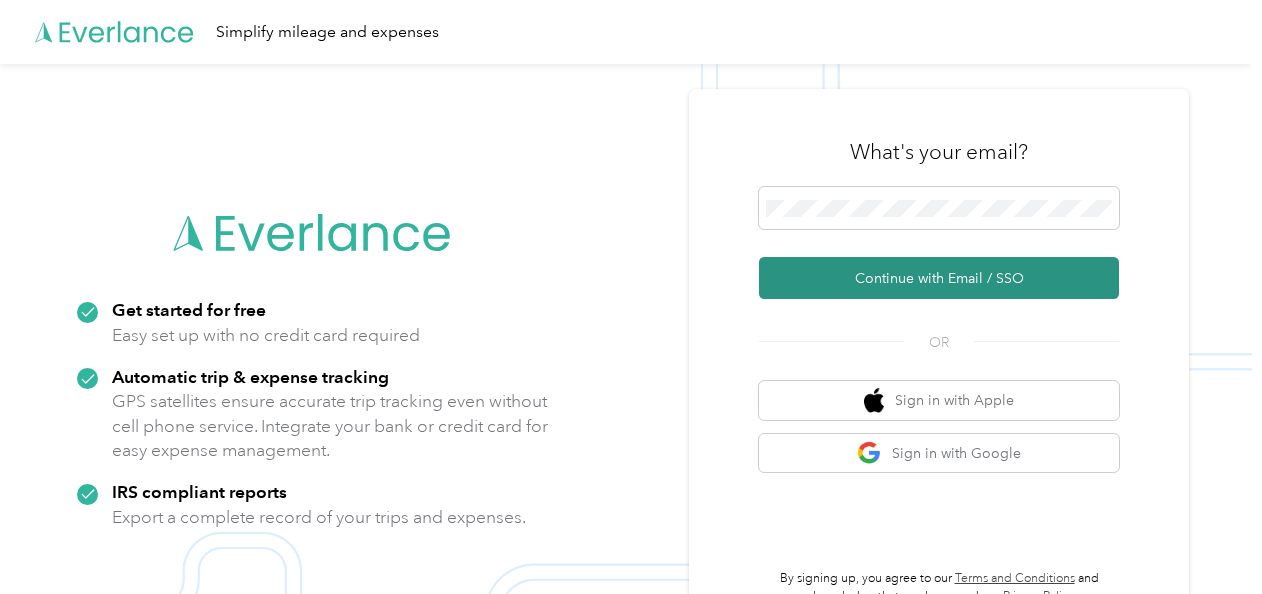 click on "Continue with Email / SSO" at bounding box center [939, 278] 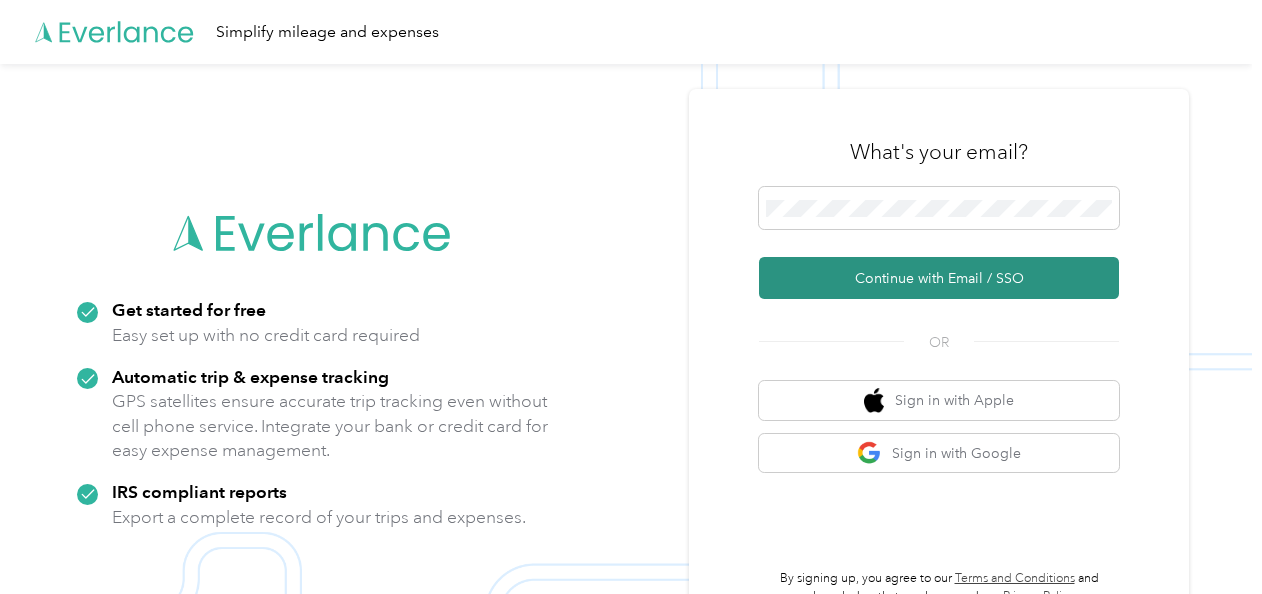 click on "Continue with Email / SSO" at bounding box center [939, 278] 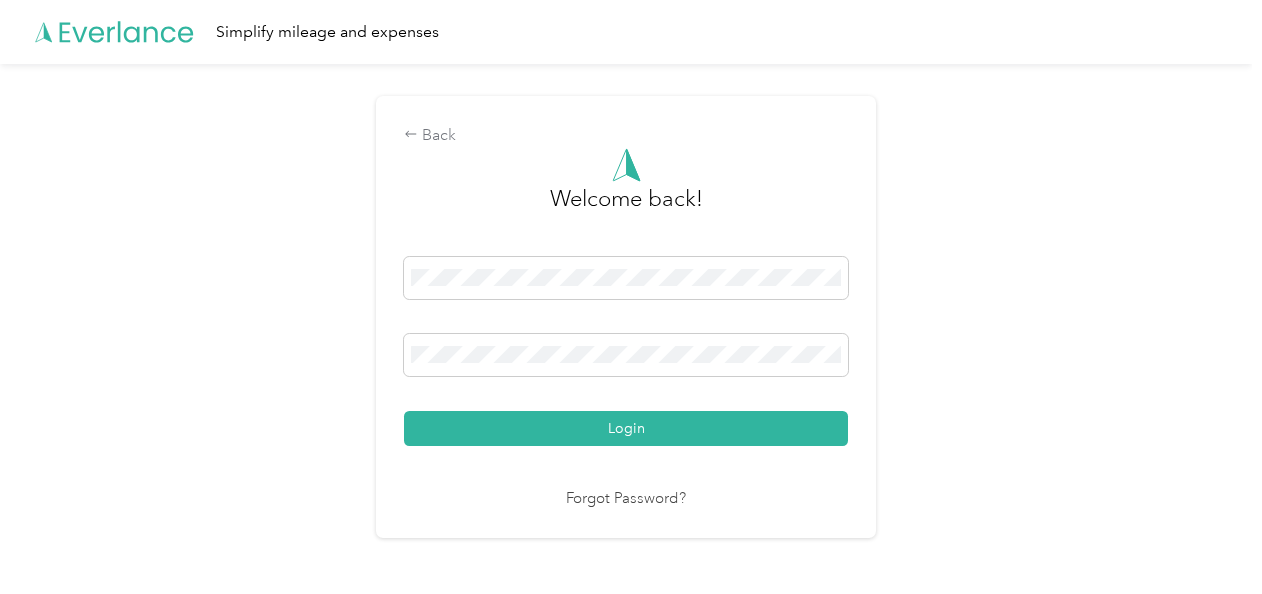 click on "Login" at bounding box center (626, 428) 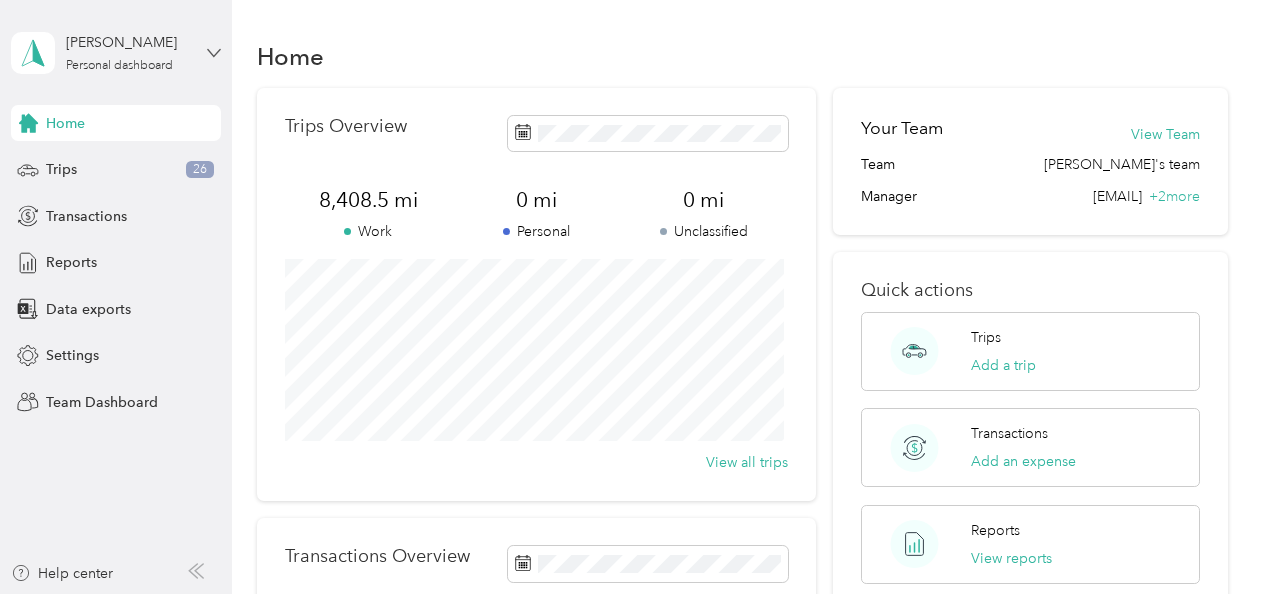 click 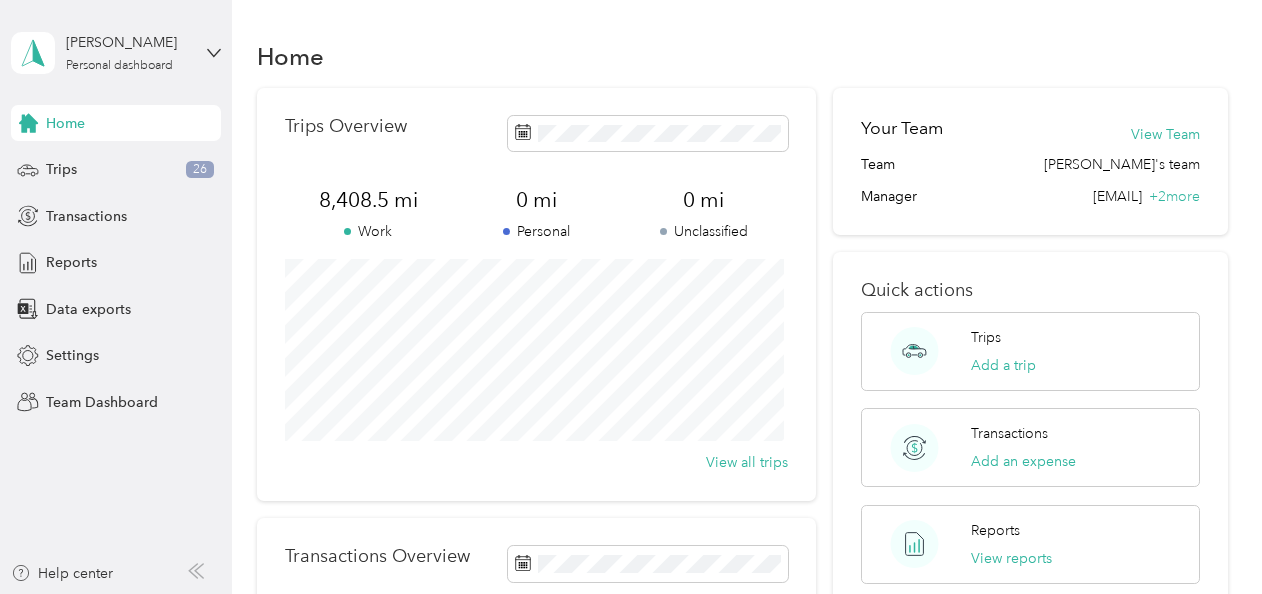 click on "Personal dashboard" at bounding box center (94, 203) 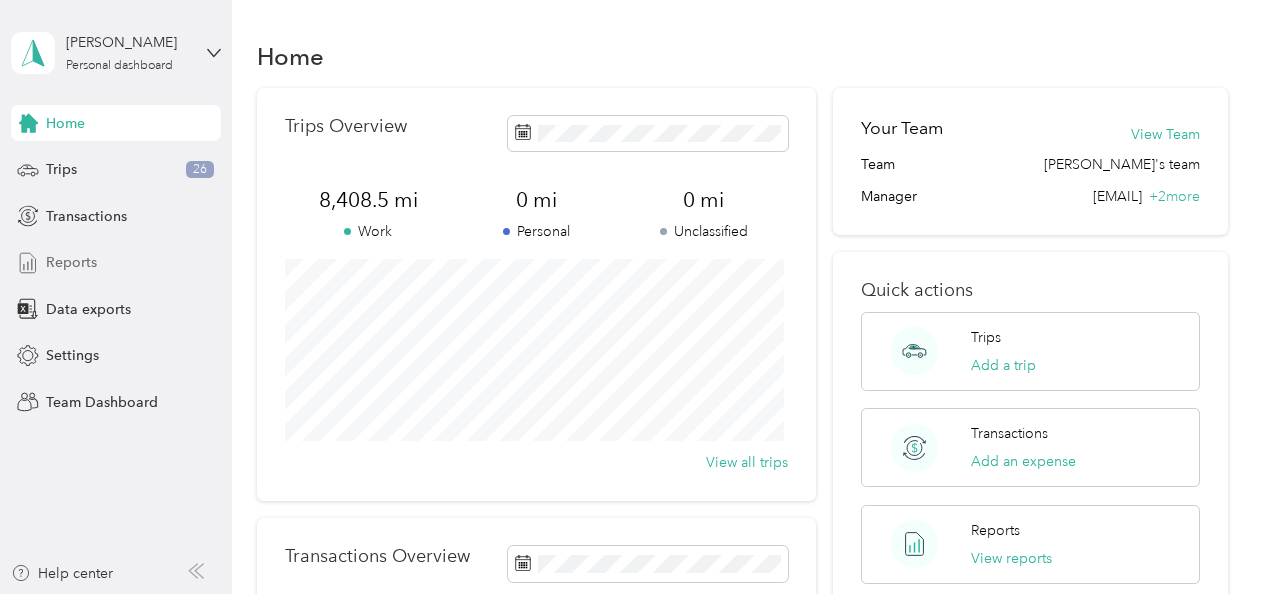 click on "Reports" at bounding box center [71, 262] 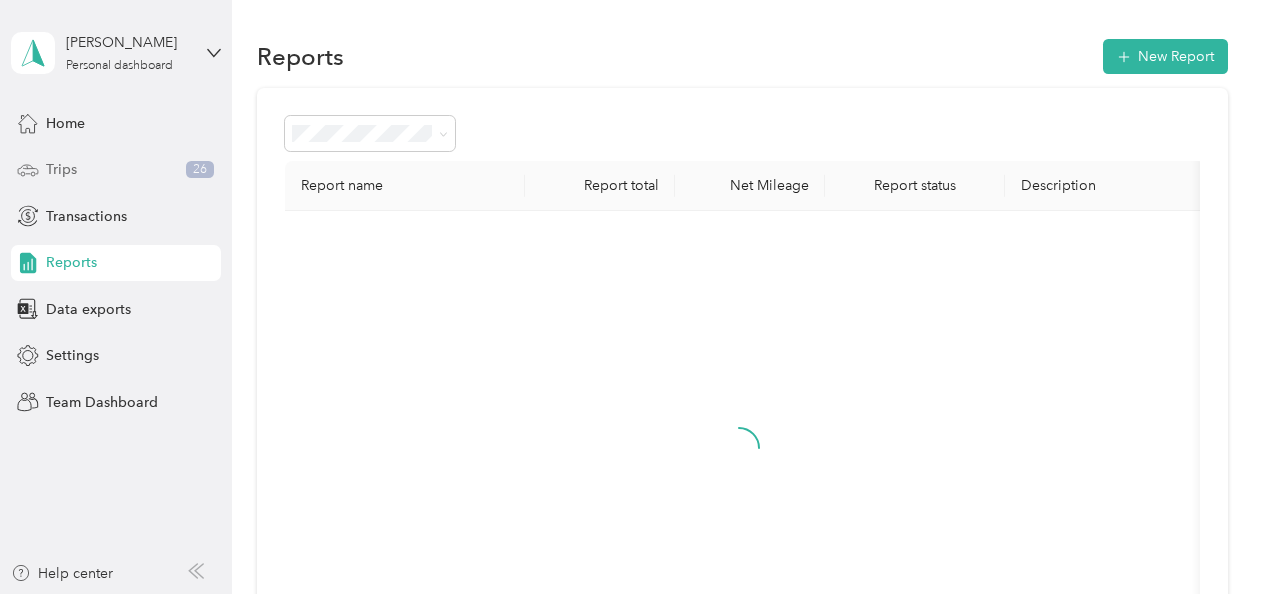 click on "Trips" at bounding box center (61, 169) 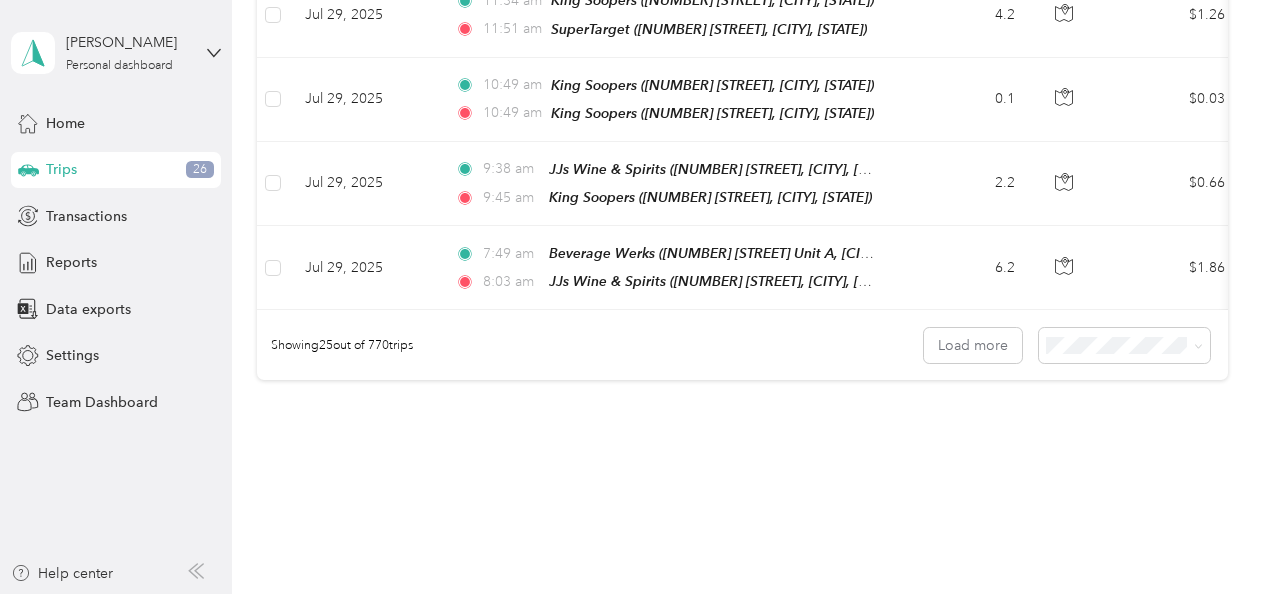 scroll, scrollTop: 2152, scrollLeft: 0, axis: vertical 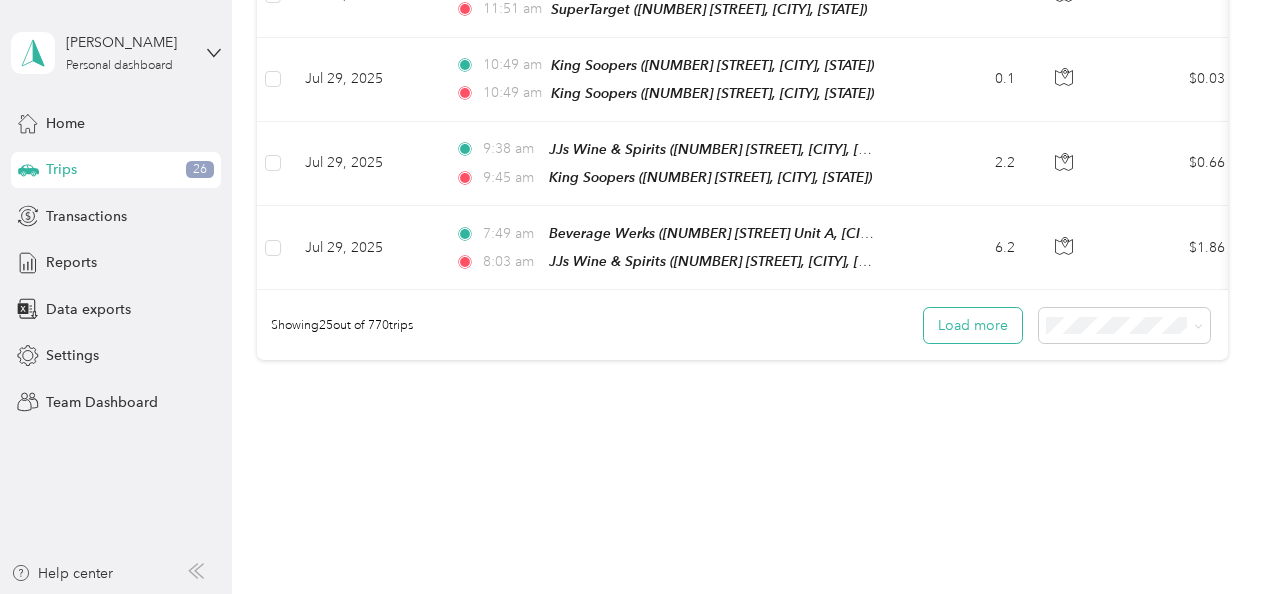 click on "Load more" at bounding box center (973, 325) 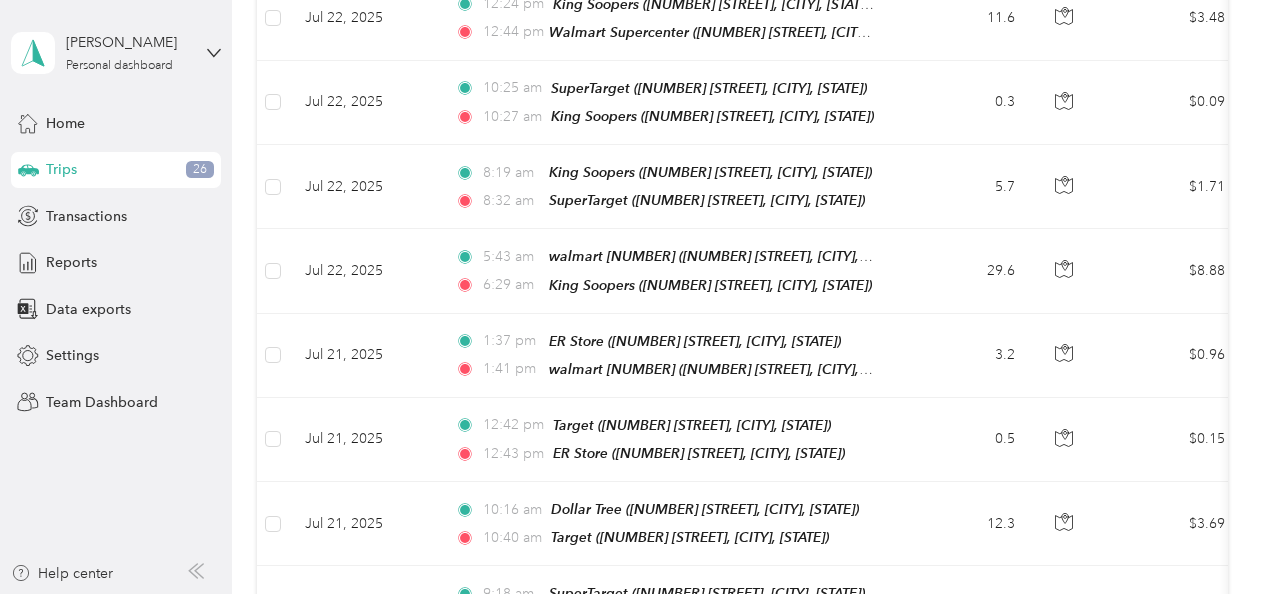 scroll, scrollTop: 4200, scrollLeft: 0, axis: vertical 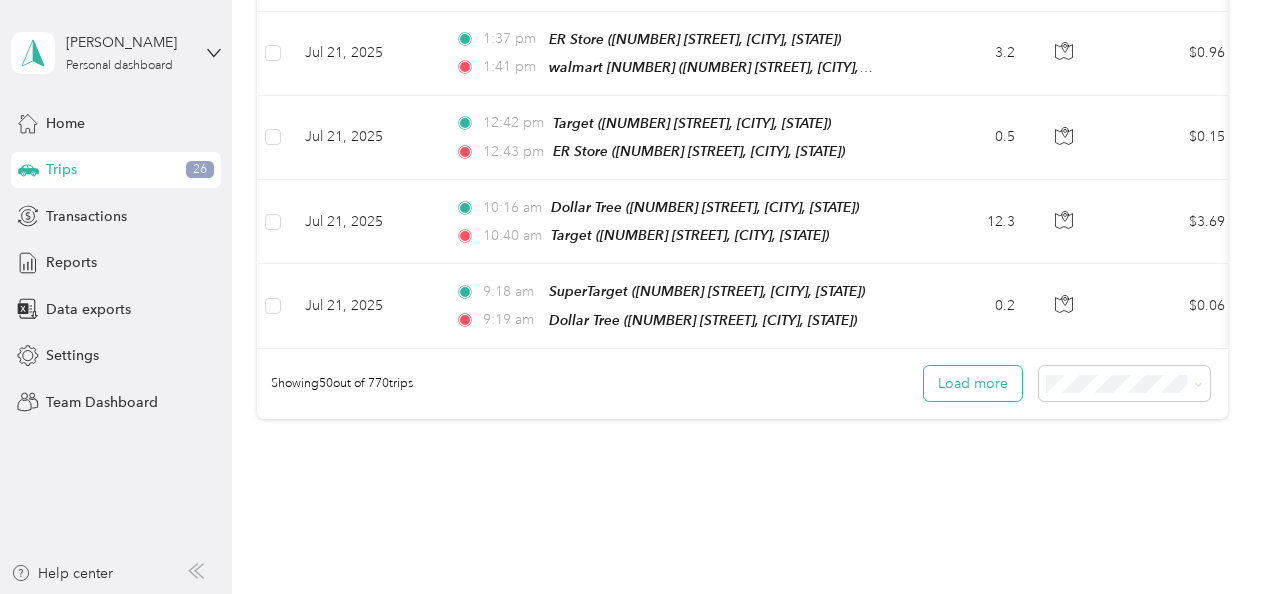 click on "Load more" at bounding box center (973, 383) 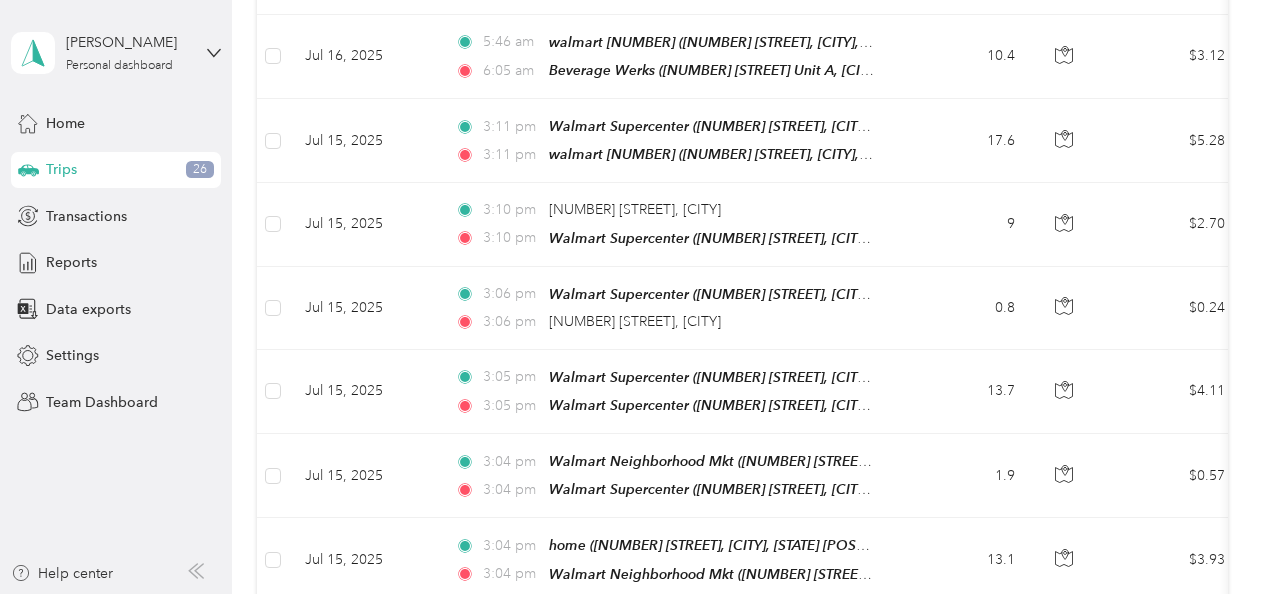 scroll, scrollTop: 6024, scrollLeft: 0, axis: vertical 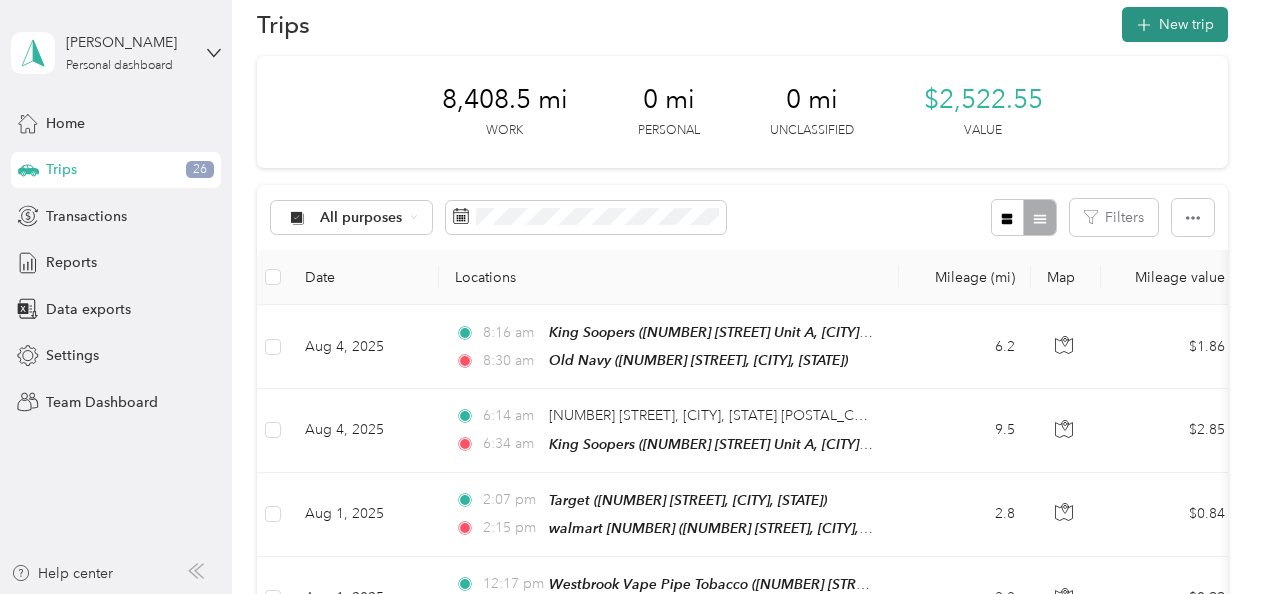 click on "New trip" at bounding box center [1175, 24] 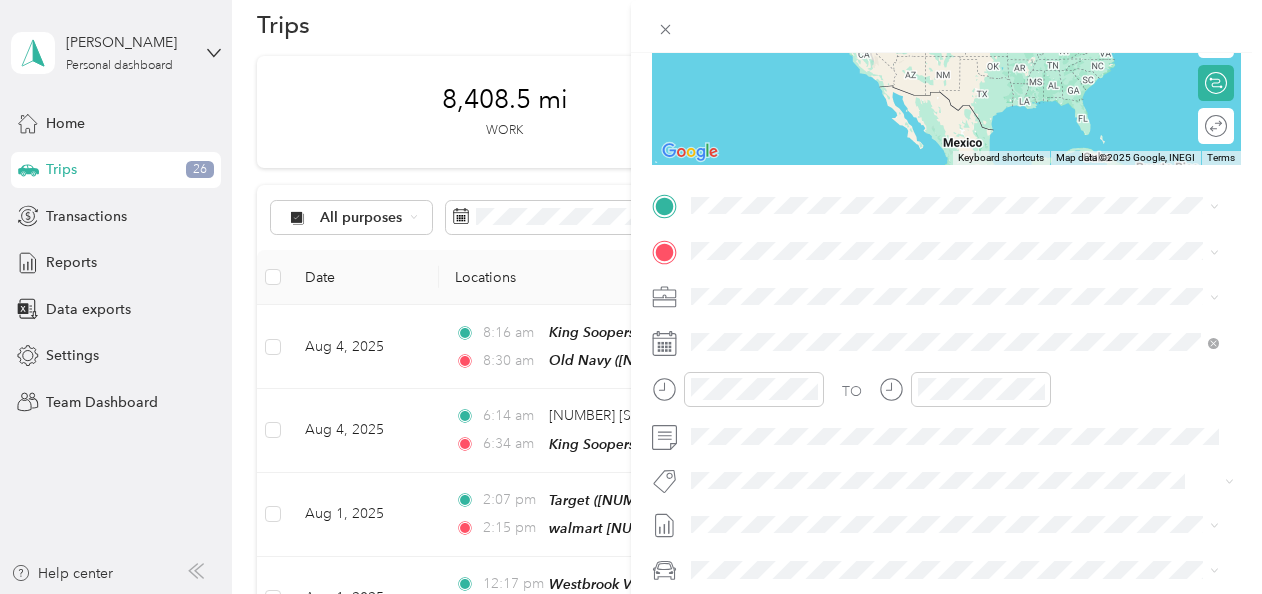 scroll, scrollTop: 296, scrollLeft: 0, axis: vertical 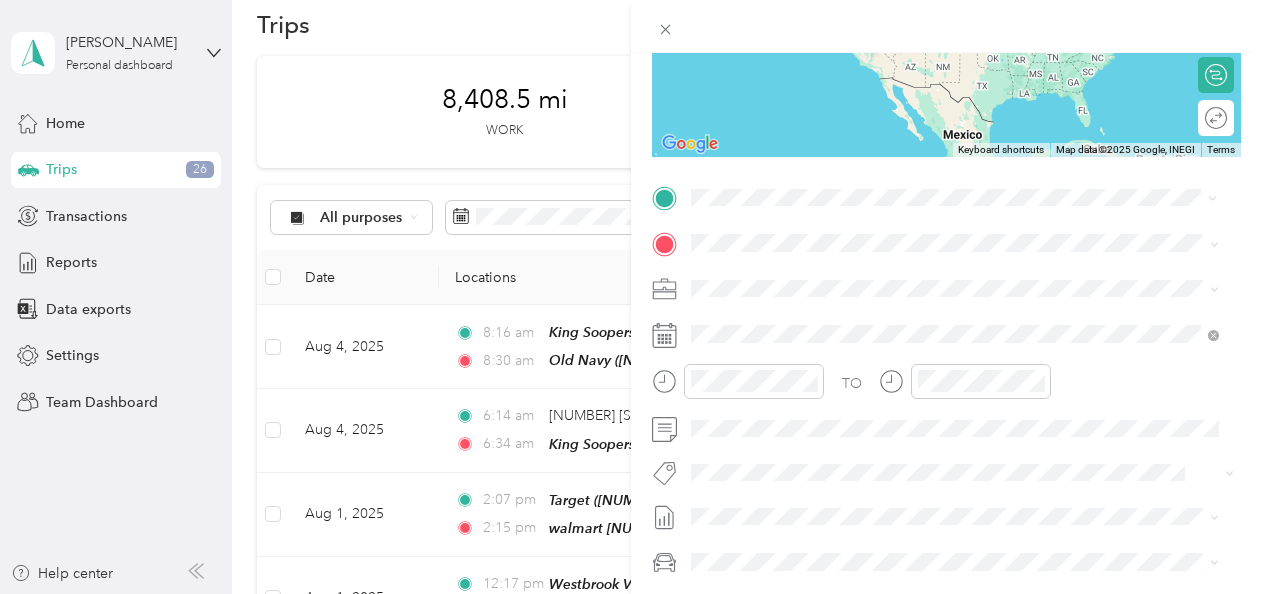 click on "[NUMBER] [STREET], [CITY] [STATE] [POSTAL_CODE], USA, [POSTAL_CODE], [COUNTY], [STATE], United States" at bounding box center [917, 309] 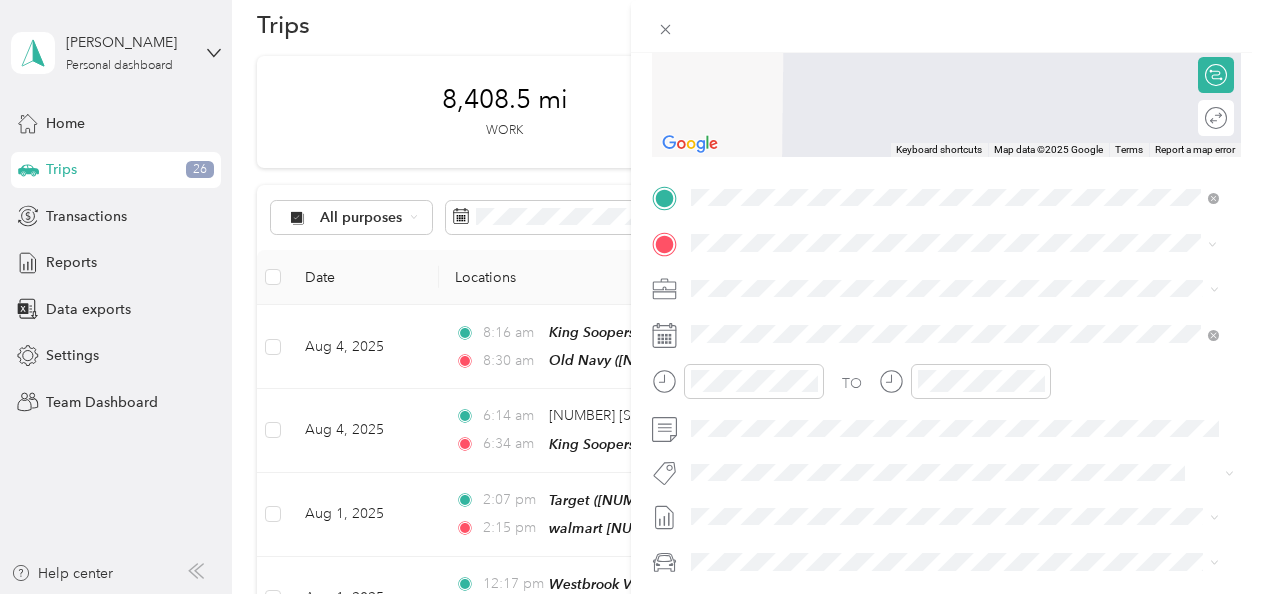 click on "[NUMBER] [STREET], [NUMBER], [CITY], [STATE], [COUNTRY]" at bounding box center [921, 421] 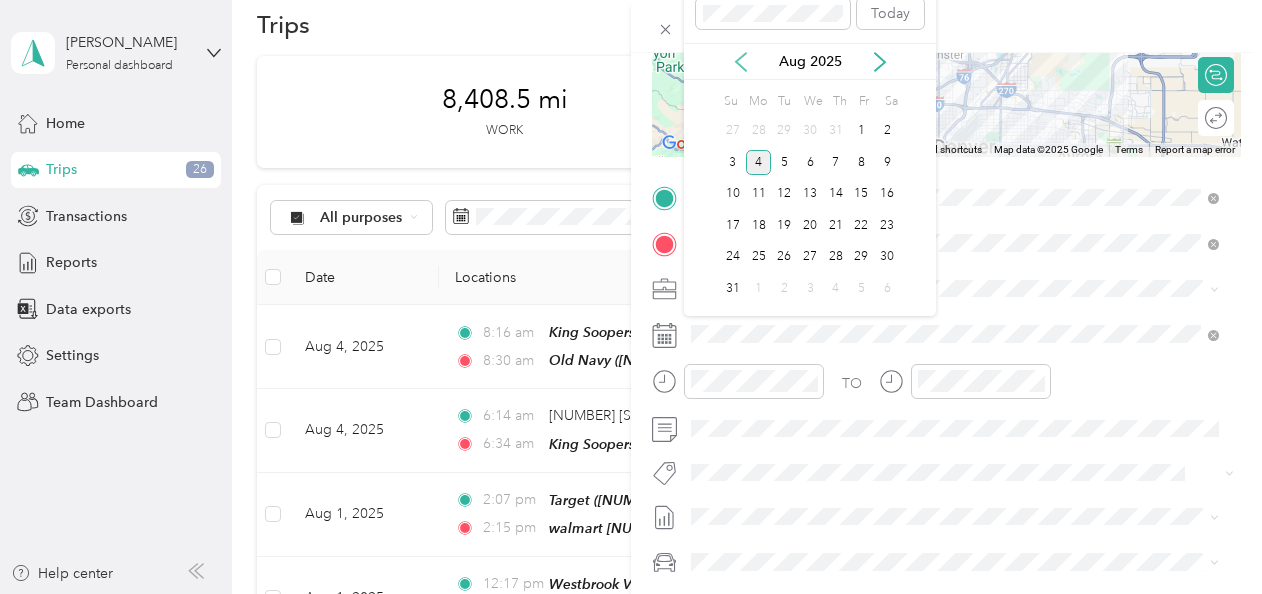 click 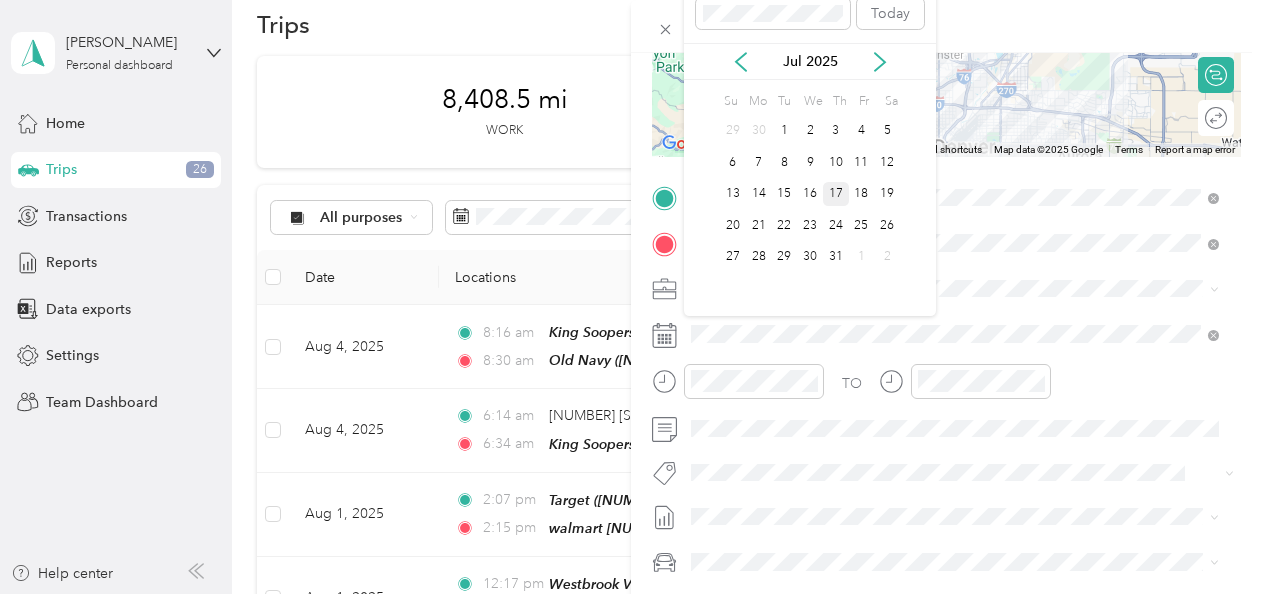 click on "17" at bounding box center [836, 194] 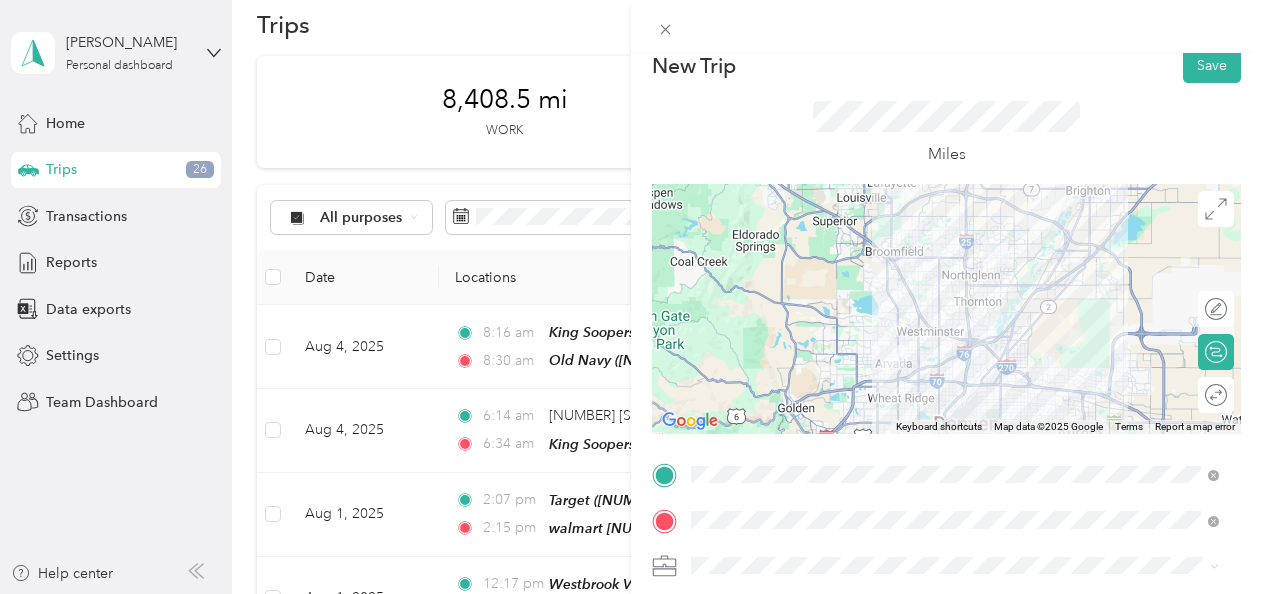 scroll, scrollTop: 0, scrollLeft: 0, axis: both 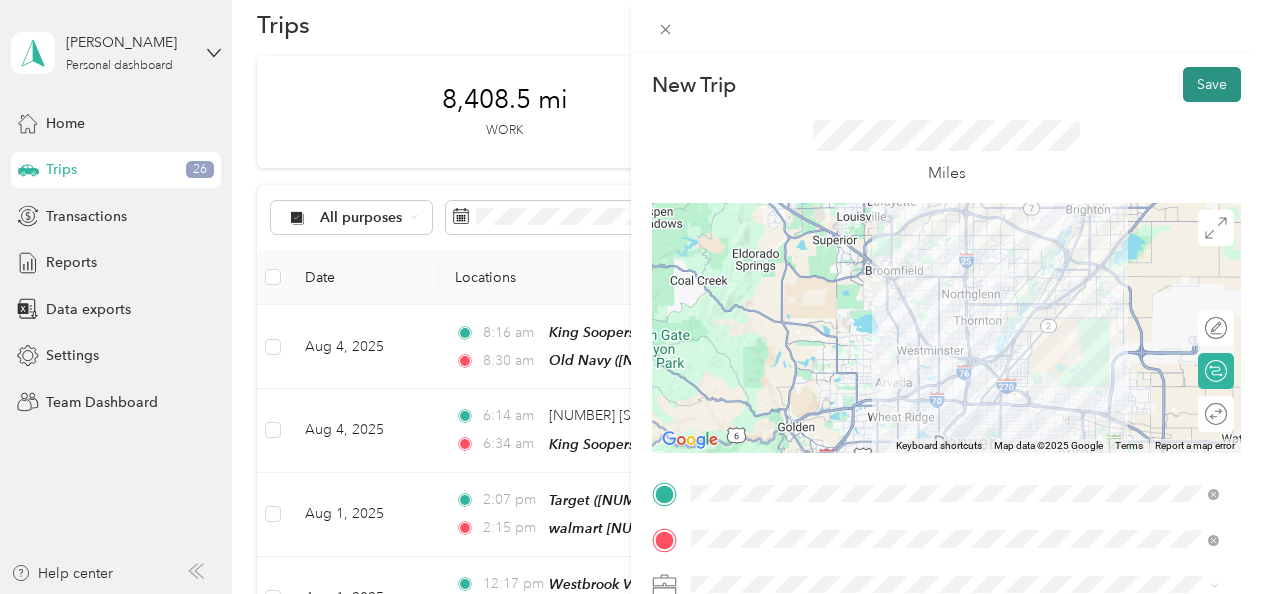 click on "Save" at bounding box center (1212, 84) 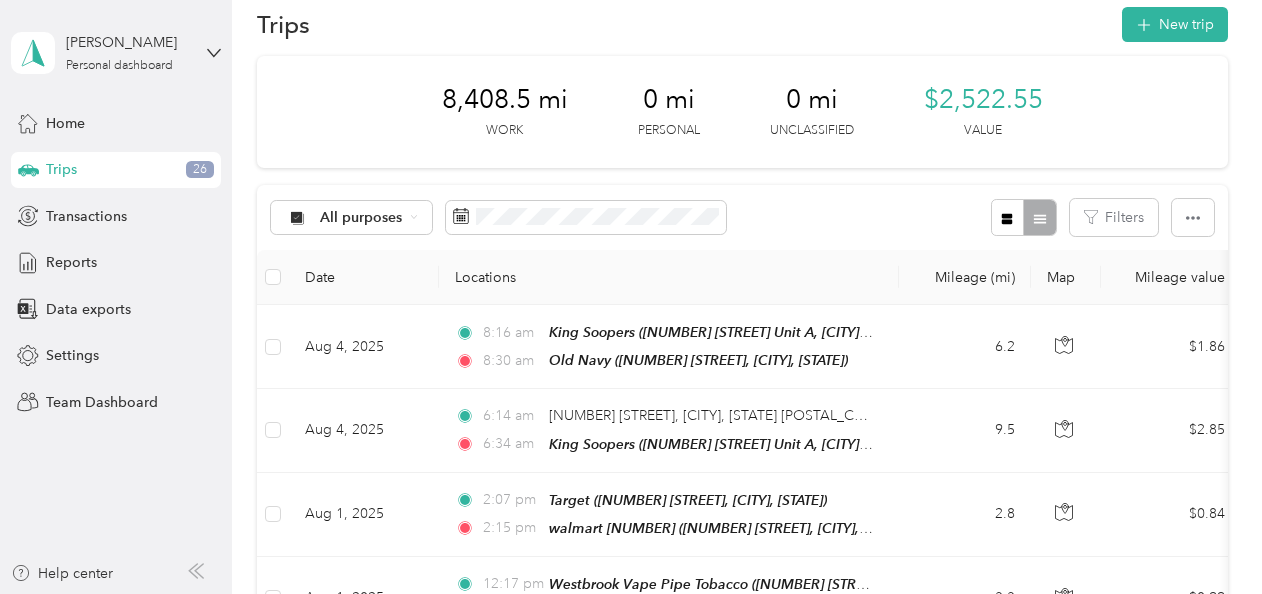 click on "New trip" at bounding box center (1175, 24) 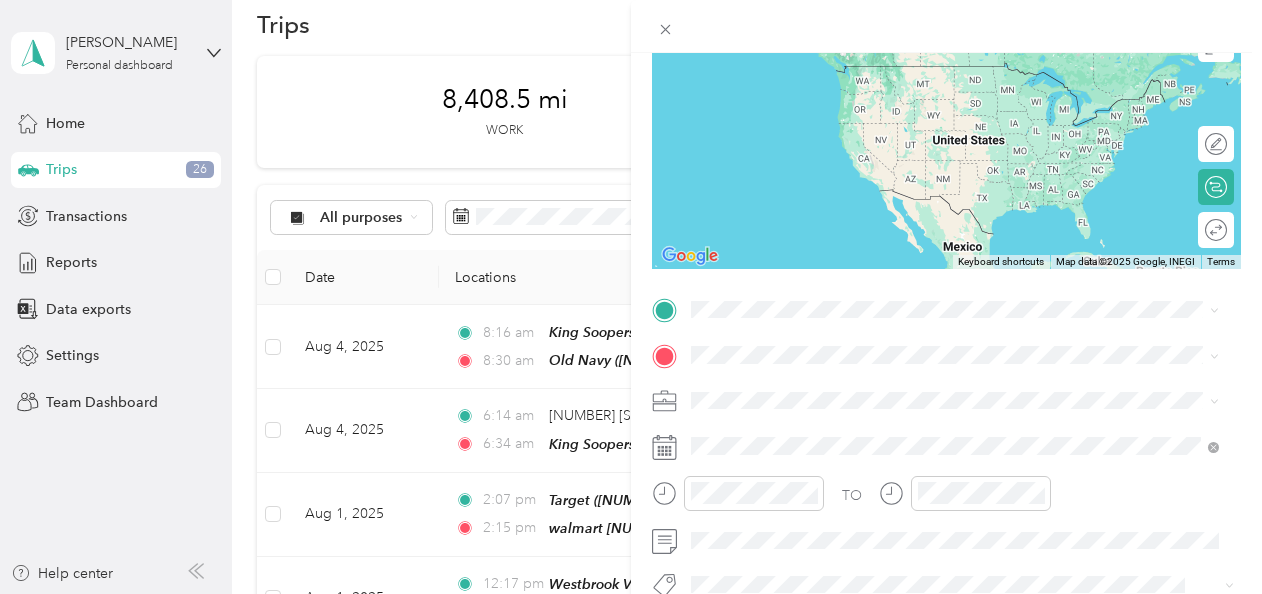 scroll, scrollTop: 185, scrollLeft: 0, axis: vertical 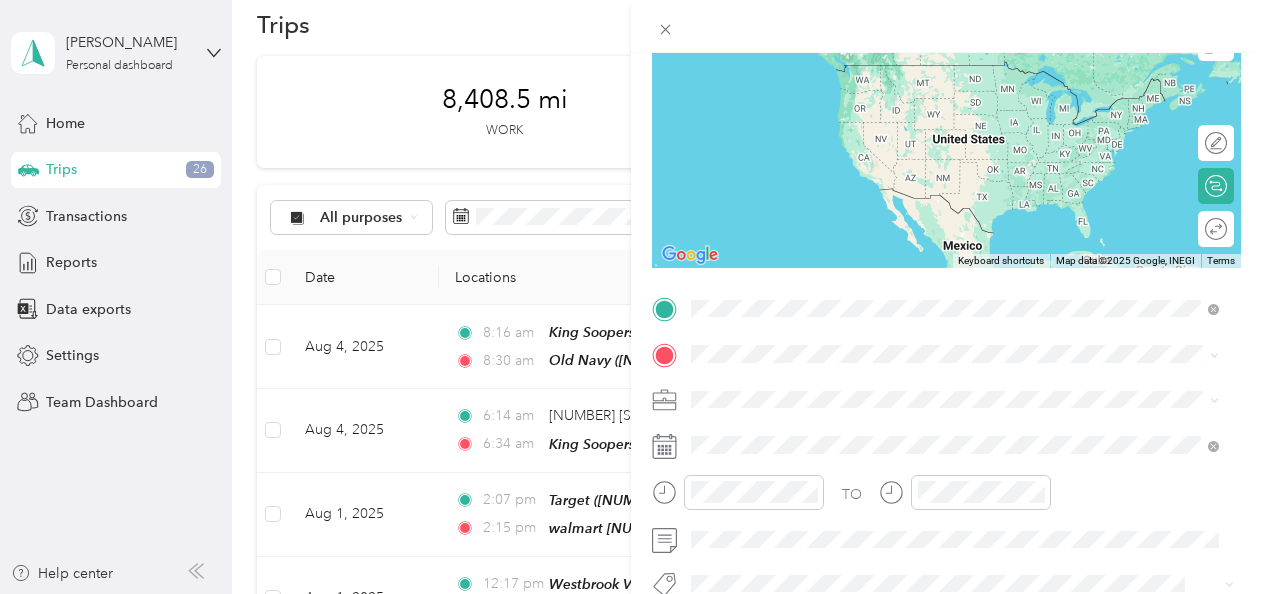 click on "[NUMBER] [STREET], [NUMBER], [CITY], [STATE], [COUNTRY]" at bounding box center [921, 171] 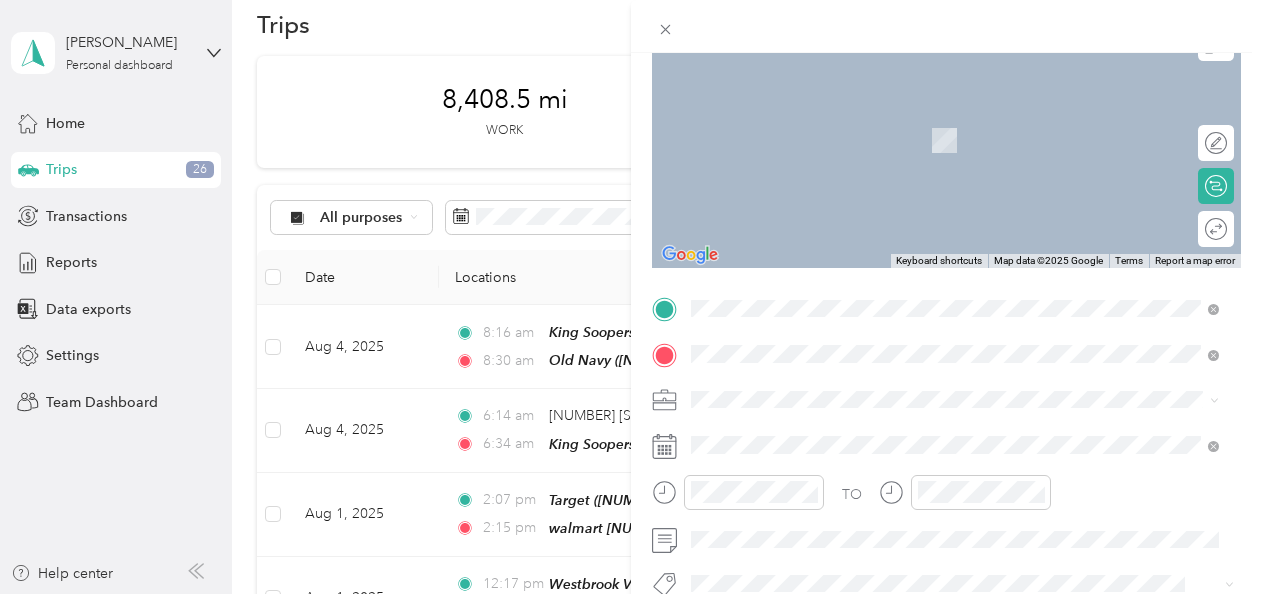 click on "[NUMBER] [STREET], [NUMBER], [CITY], [STATE], [COUNTRY]" at bounding box center [921, 146] 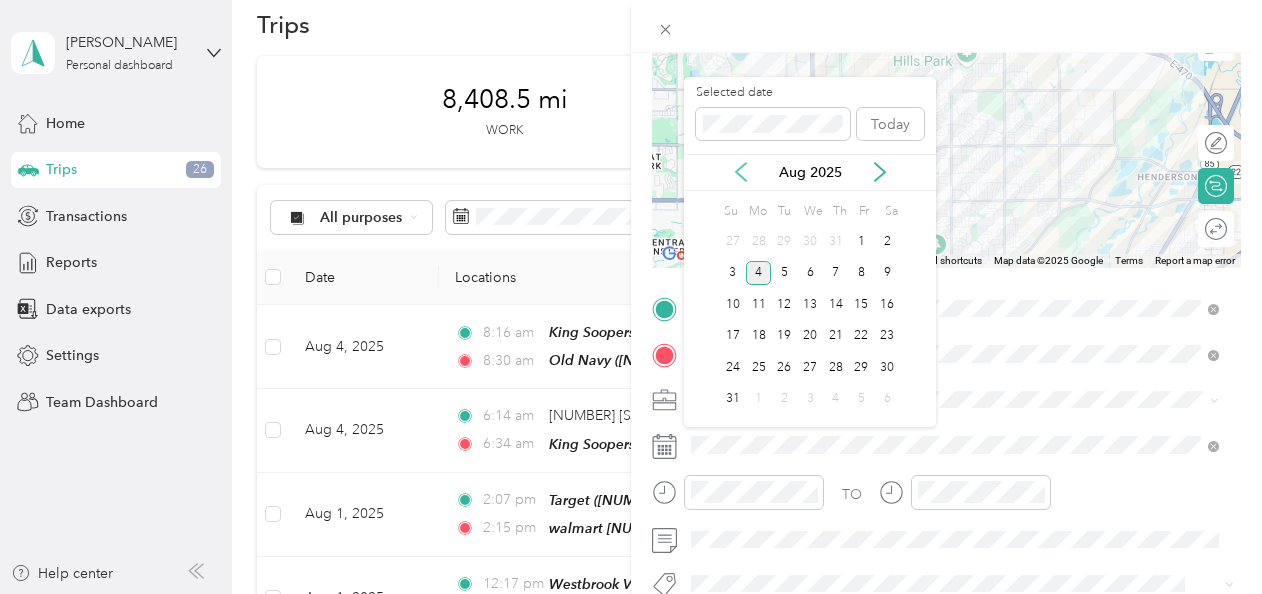 click 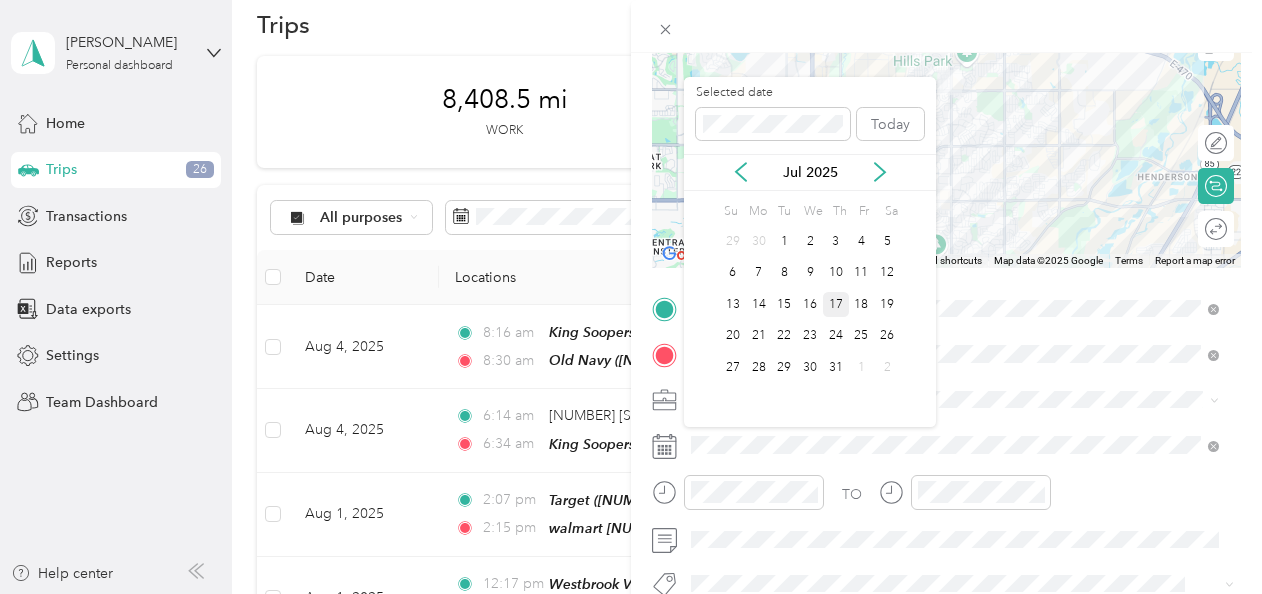 click on "17" at bounding box center [836, 304] 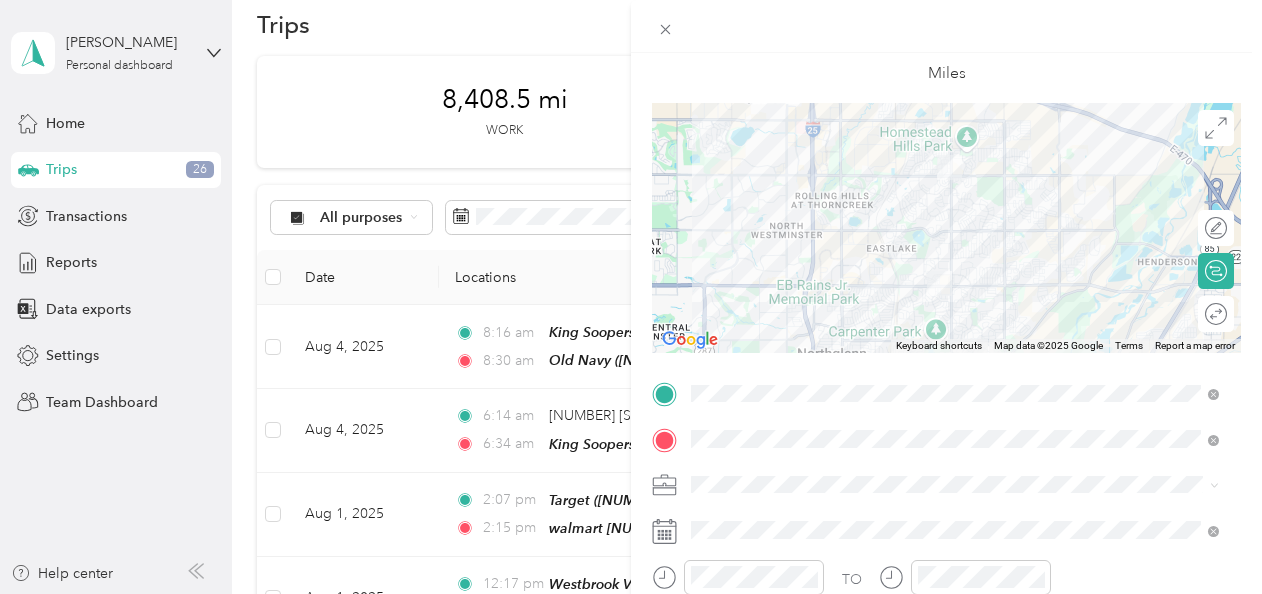 scroll, scrollTop: 0, scrollLeft: 0, axis: both 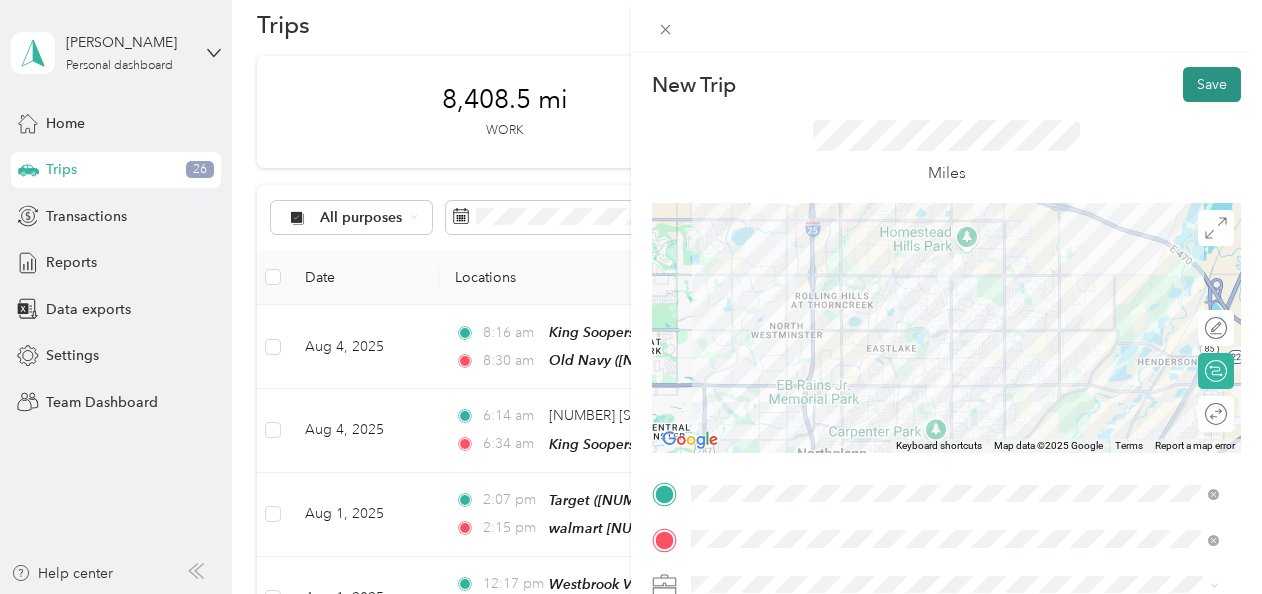 click on "Save" at bounding box center (1212, 84) 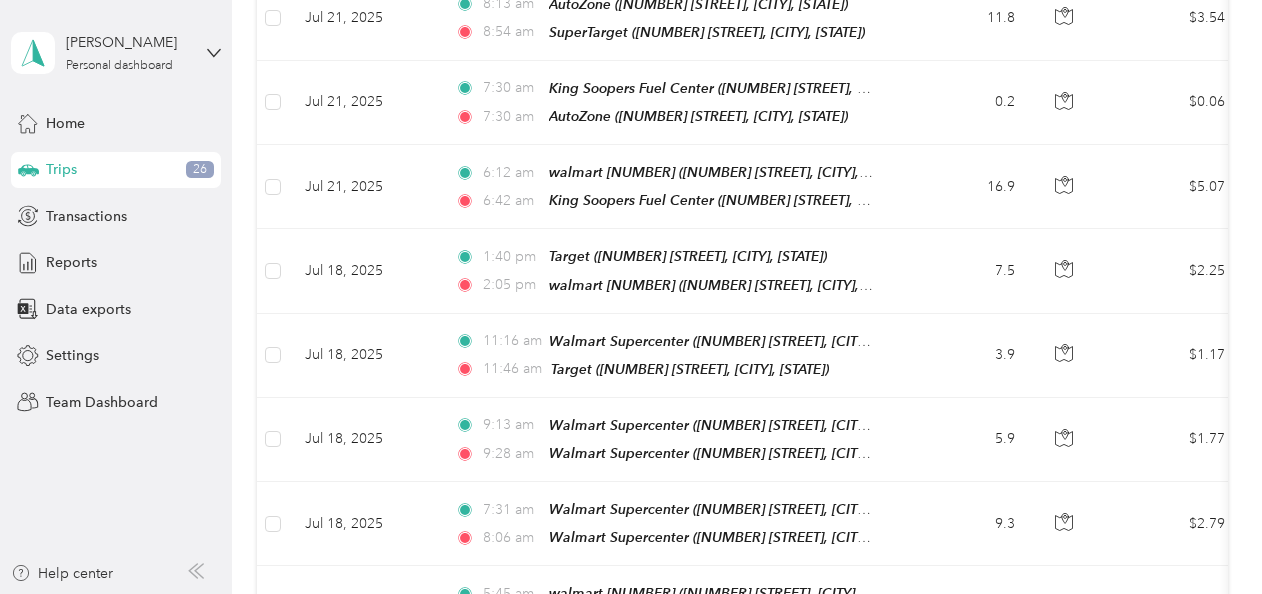 scroll, scrollTop: 4556, scrollLeft: 0, axis: vertical 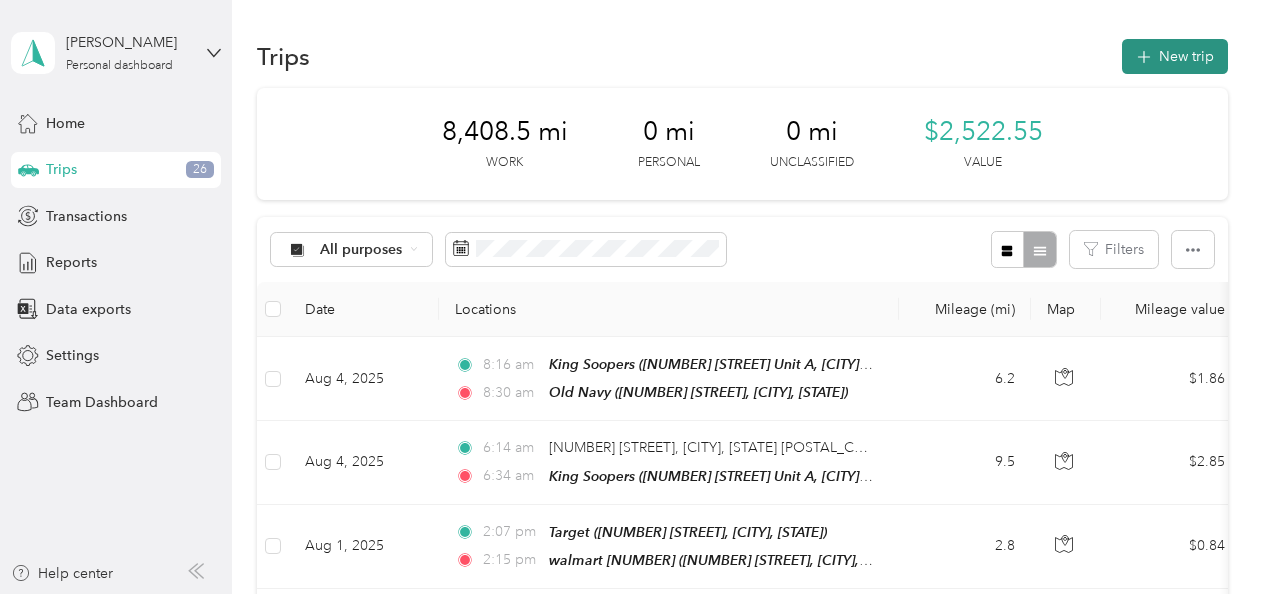 click on "New trip" at bounding box center [1175, 56] 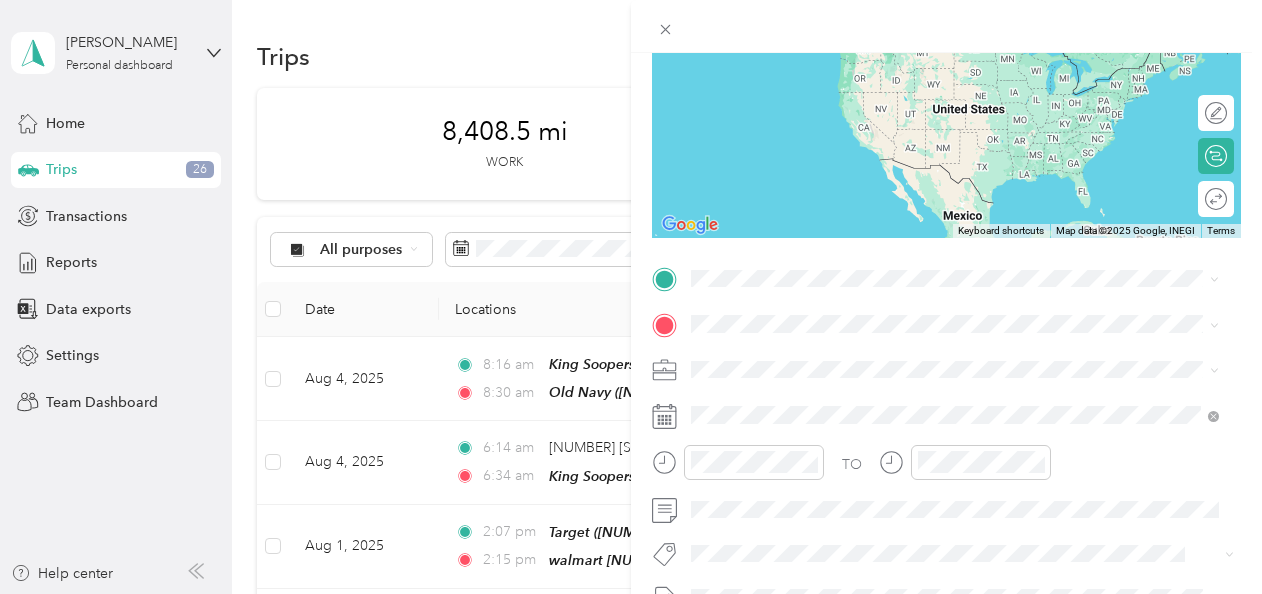 scroll, scrollTop: 277, scrollLeft: 0, axis: vertical 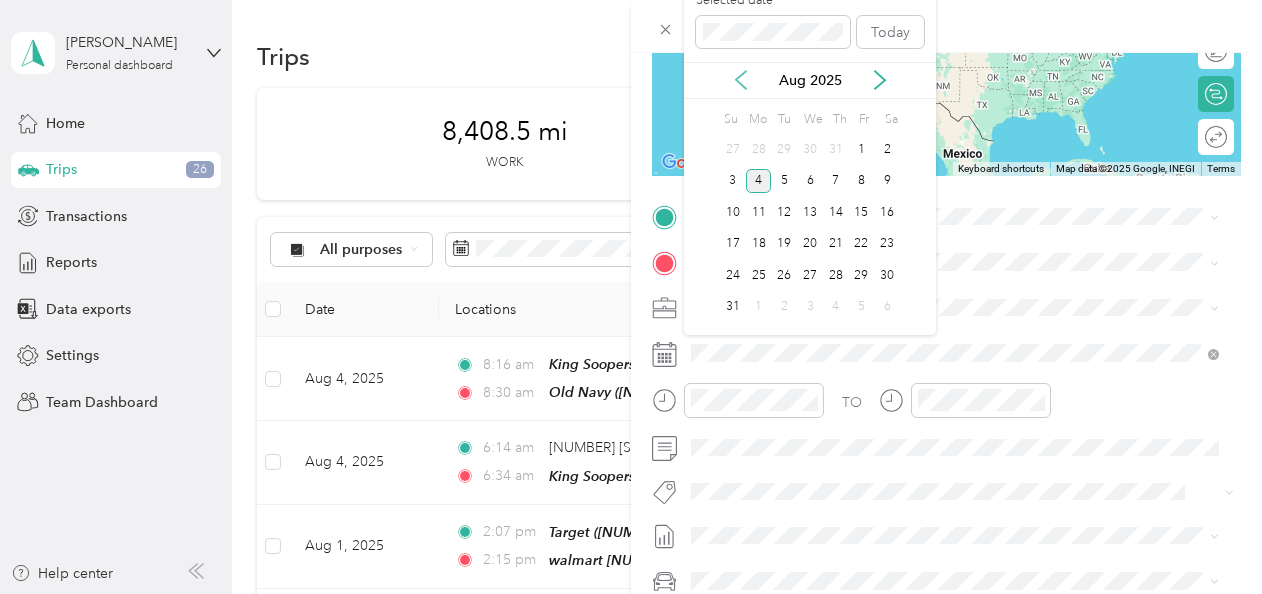 click 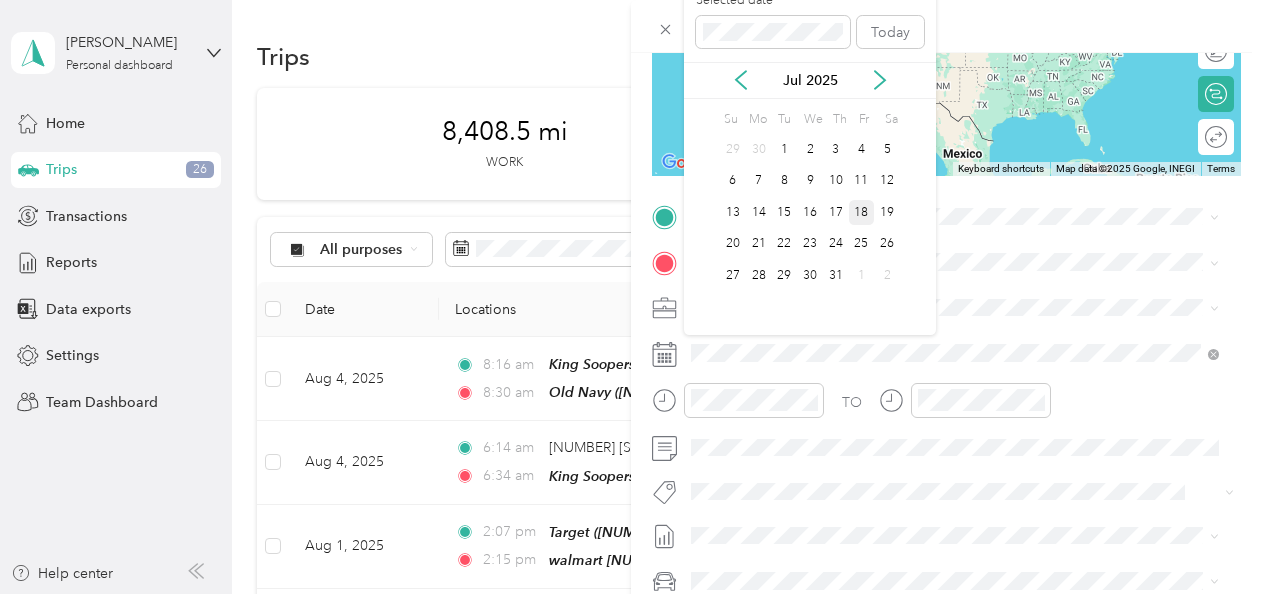 click on "18" at bounding box center [862, 212] 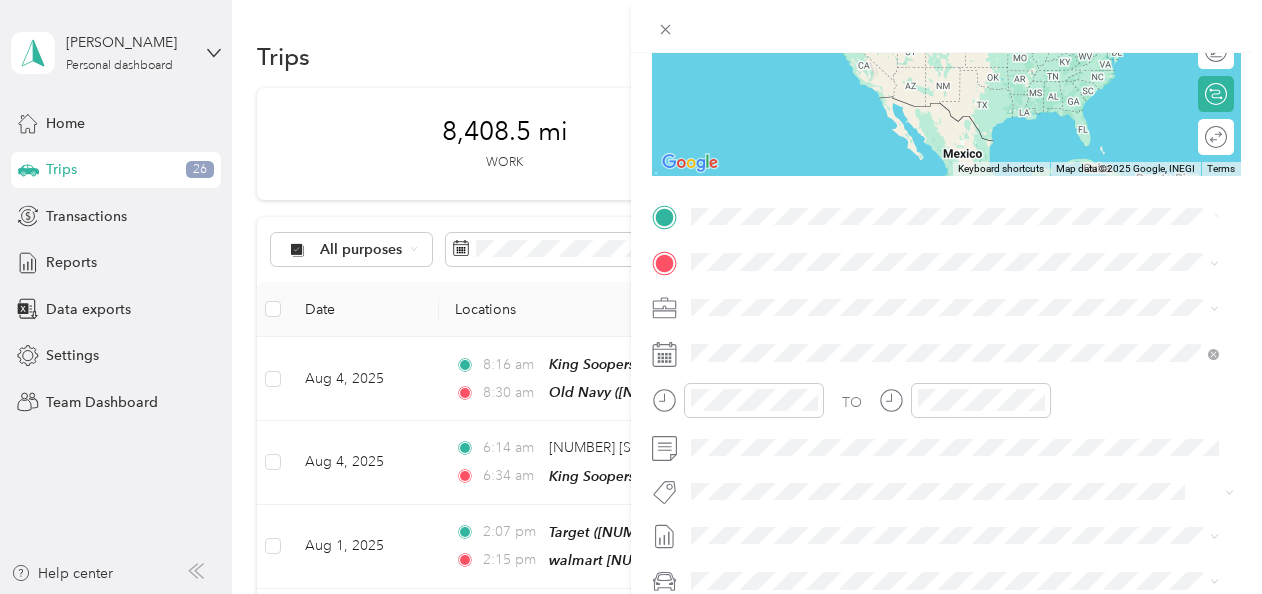 click on "[NUMBER] [STREET]
[CITY], [STATE] [POSTAL_CODE], [COUNTRY]" at bounding box center [873, 296] 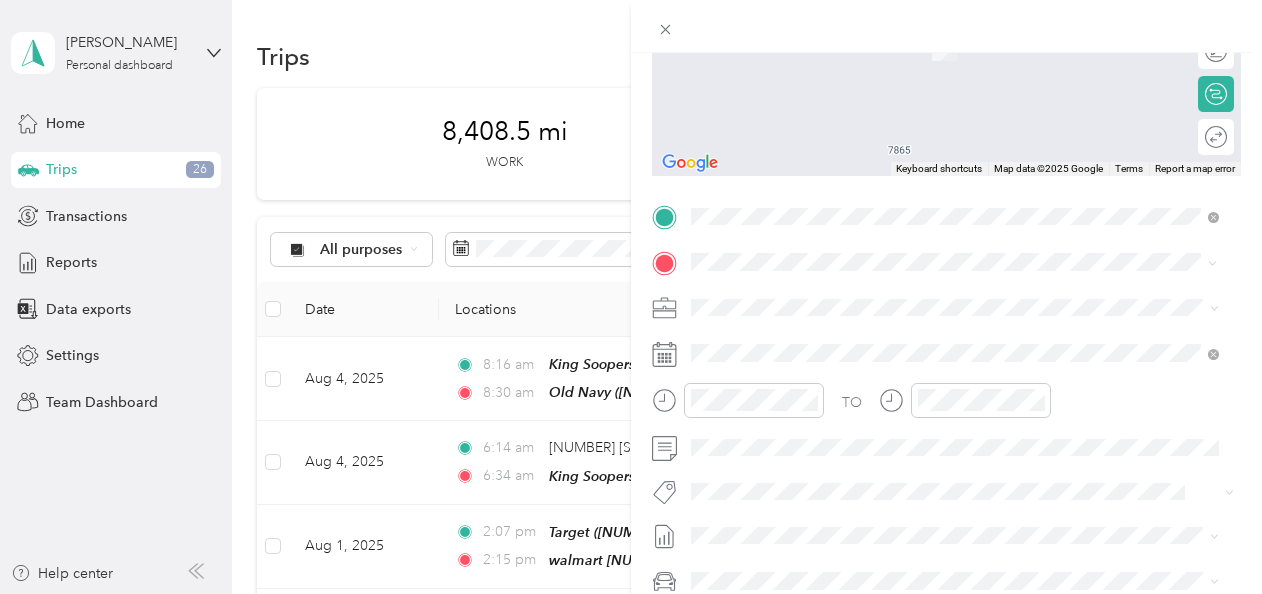 click on "[NUMBER] [STREET], [POSTAL_CODE], [CITY], [STATE], USA" at bounding box center [919, 370] 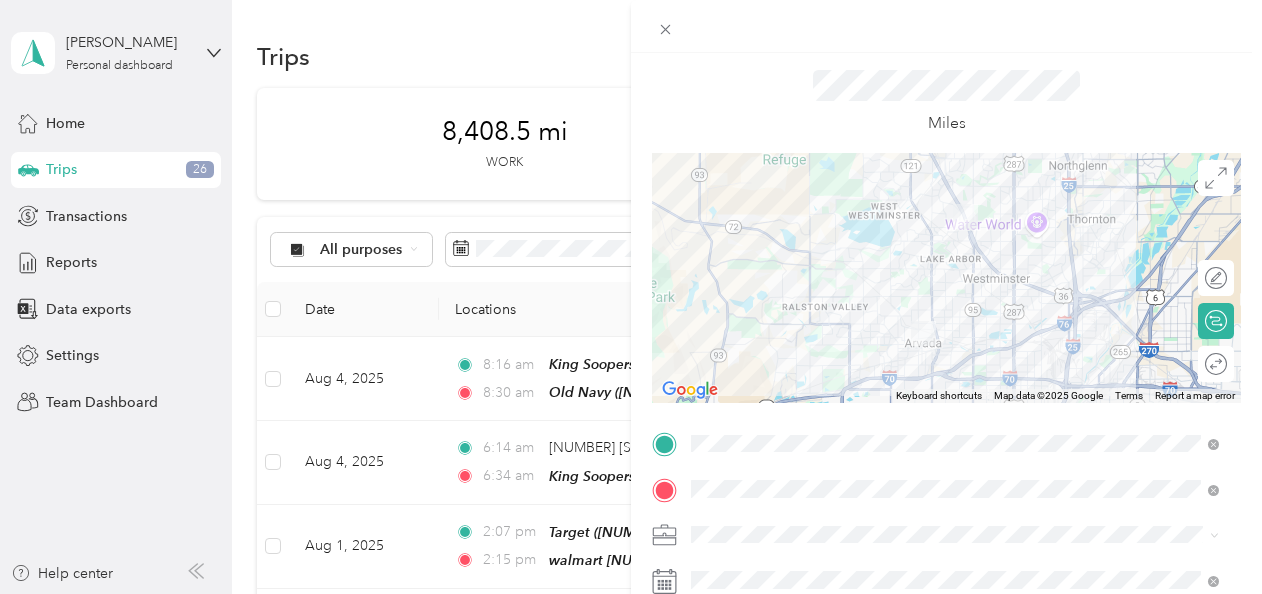 scroll, scrollTop: 0, scrollLeft: 0, axis: both 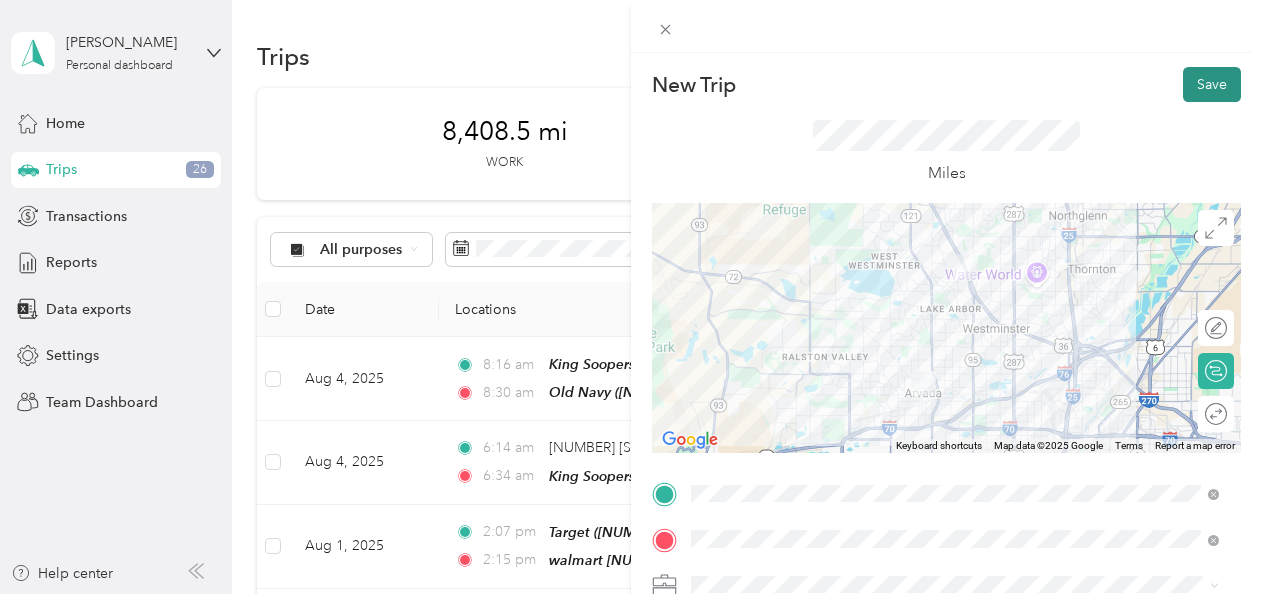 click on "Save" at bounding box center [1212, 84] 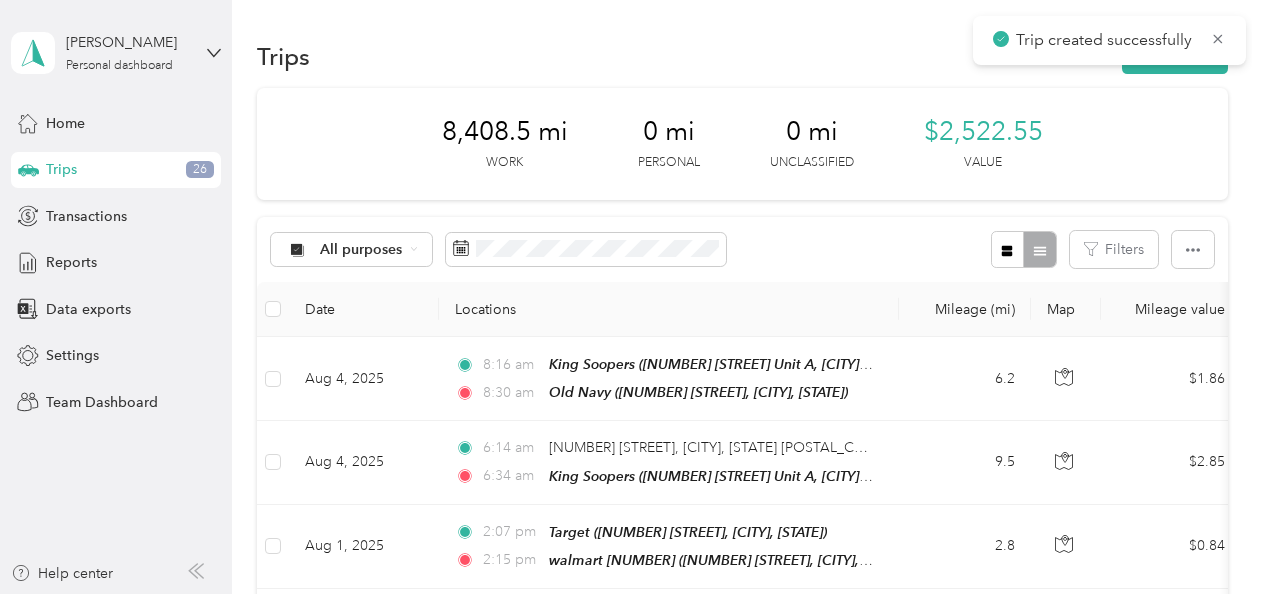 click on "Trips New trip" at bounding box center (742, 56) 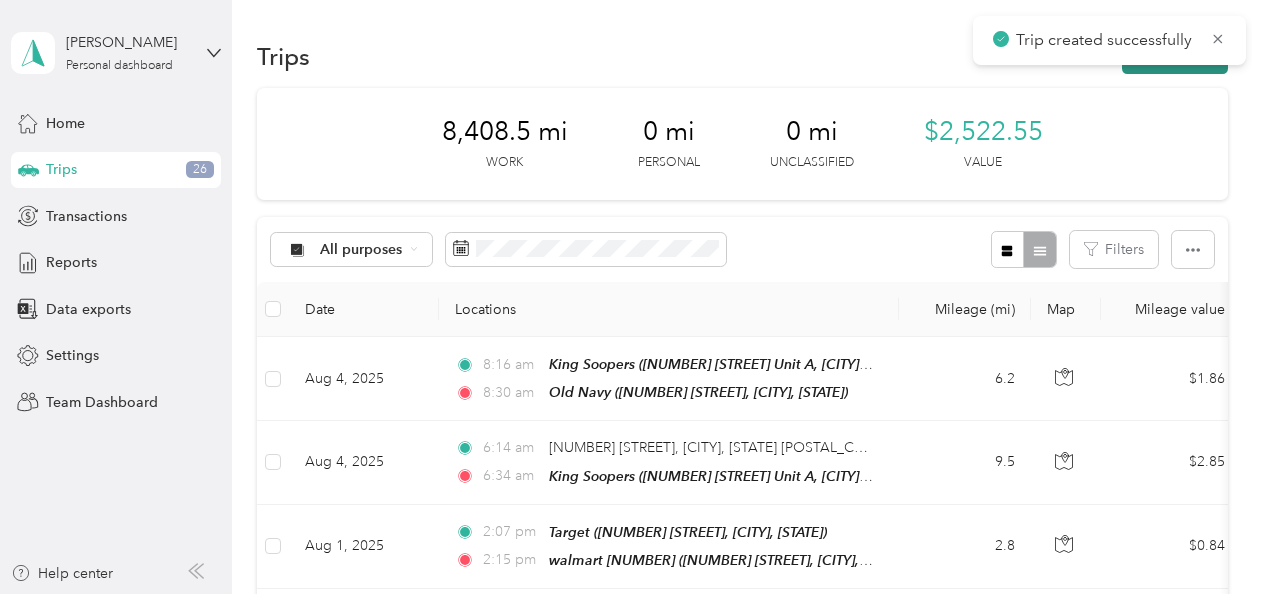 click on "New trip" at bounding box center (1175, 56) 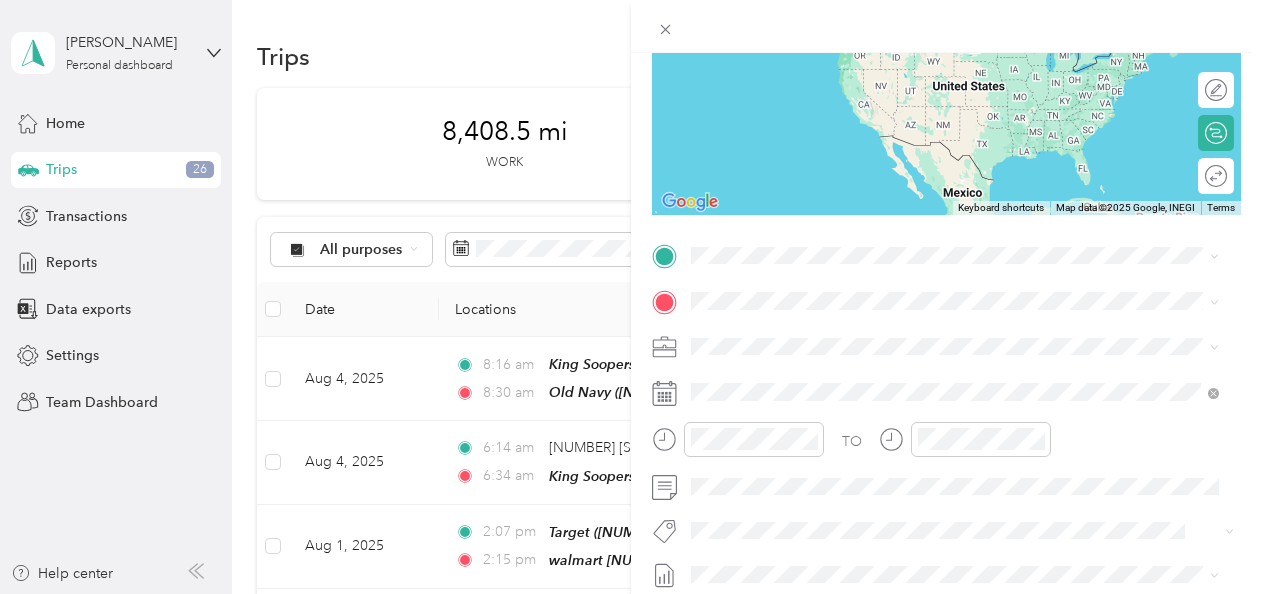 scroll, scrollTop: 240, scrollLeft: 0, axis: vertical 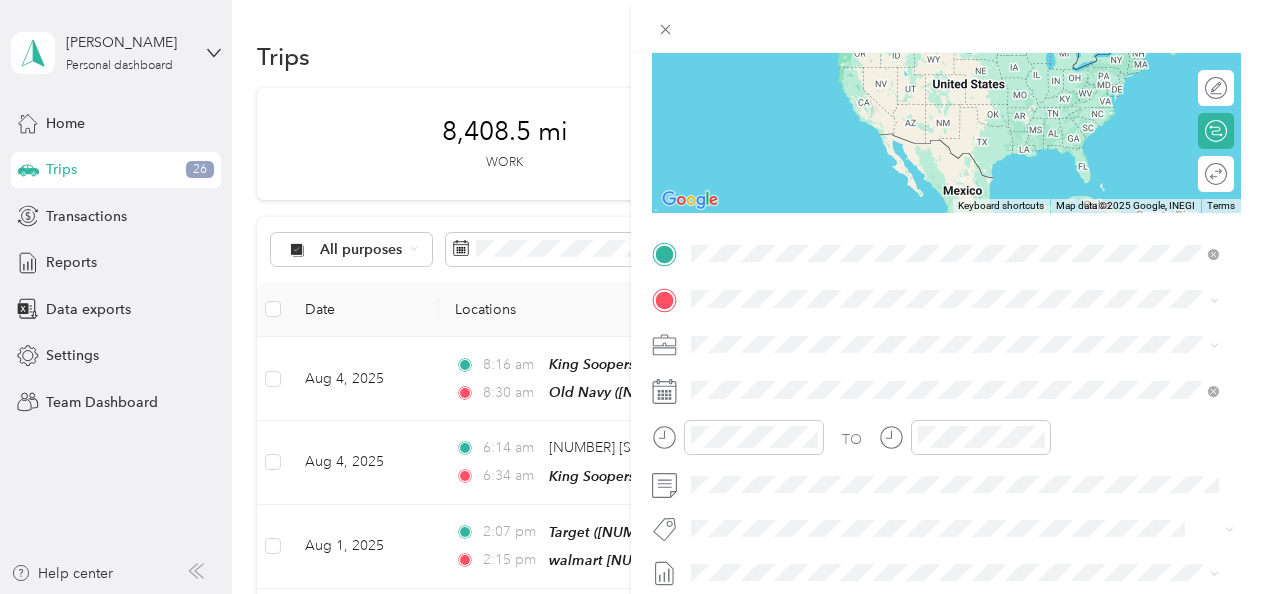 click on "TEAM Walmart Supercenter [NUMBER] [STREET], [POSTAL_CODE], [CITY], [STATE], USA" at bounding box center (919, 348) 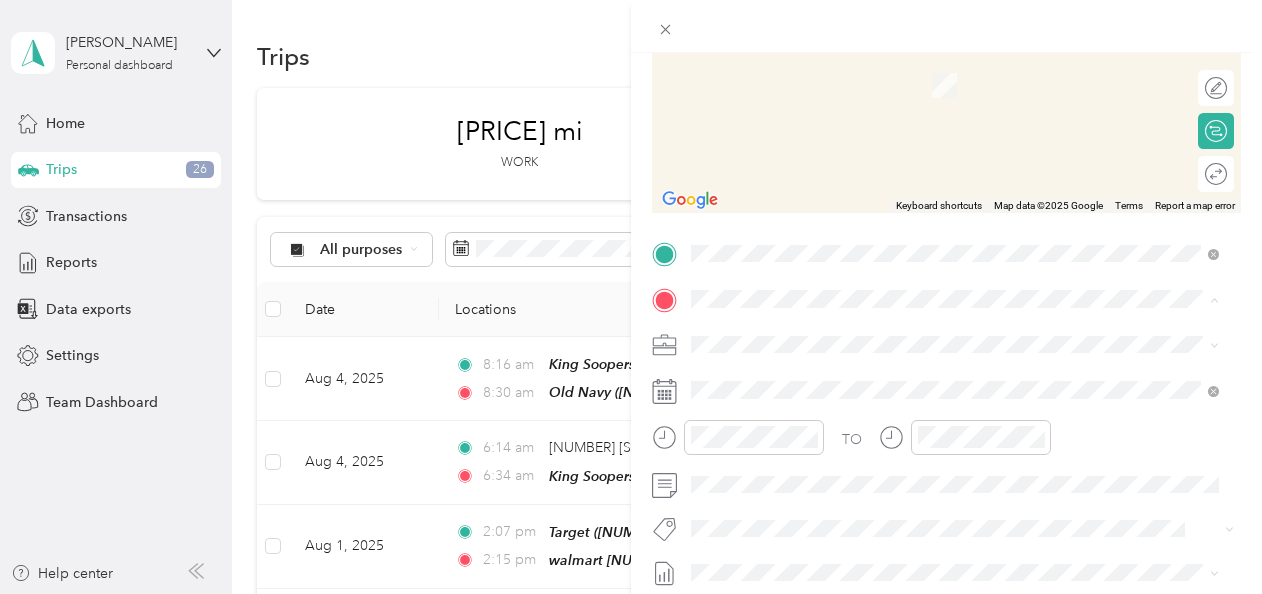 drag, startPoint x: 848, startPoint y: 68, endPoint x: 869, endPoint y: 138, distance: 73.082146 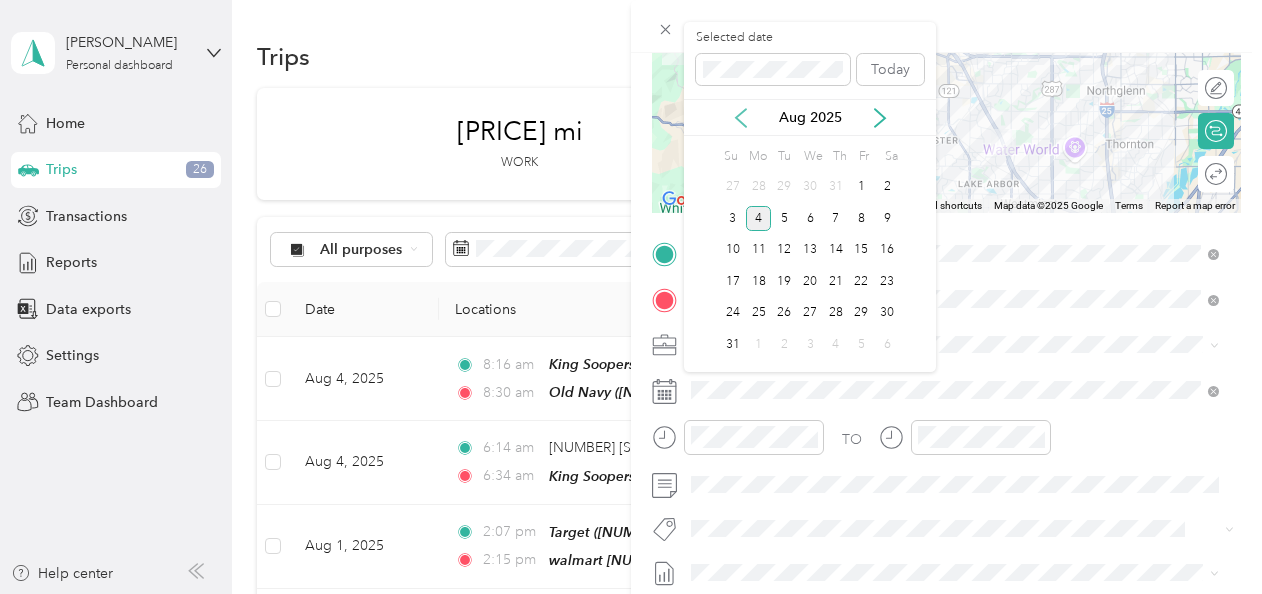 click 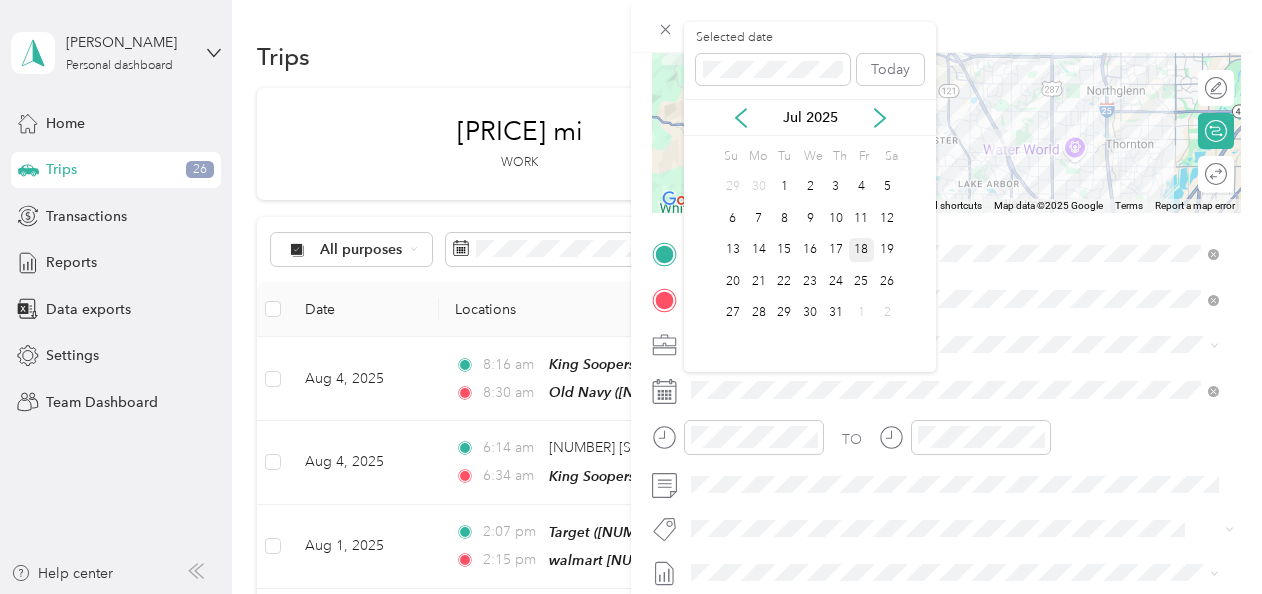 click on "18" at bounding box center (862, 250) 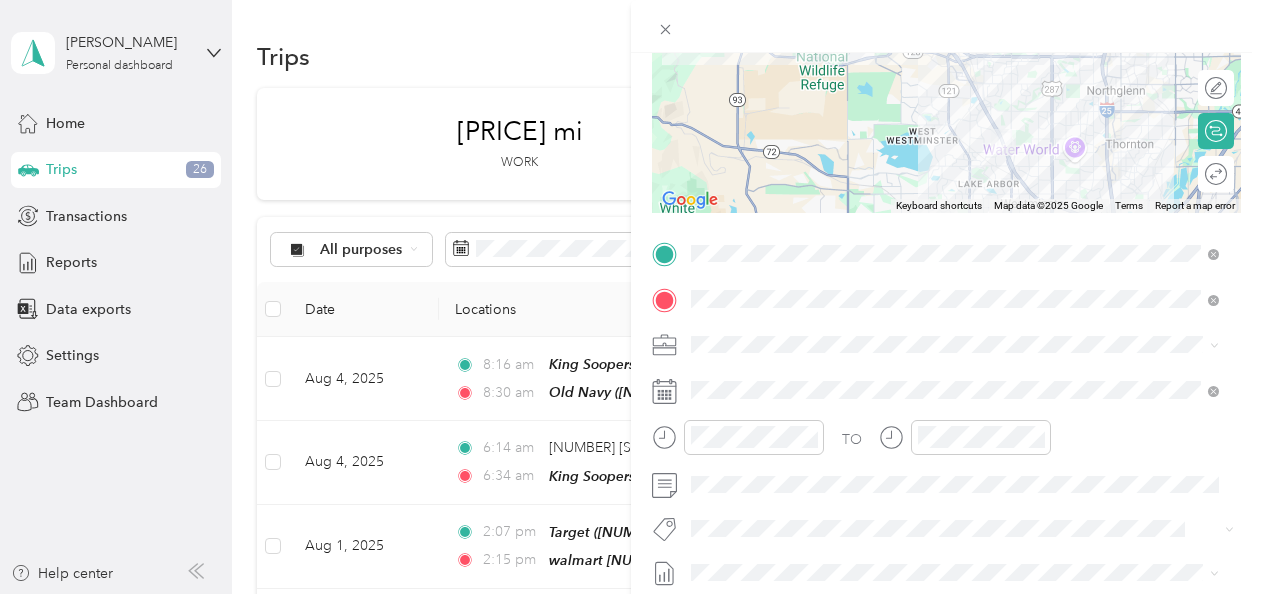 scroll, scrollTop: 0, scrollLeft: 0, axis: both 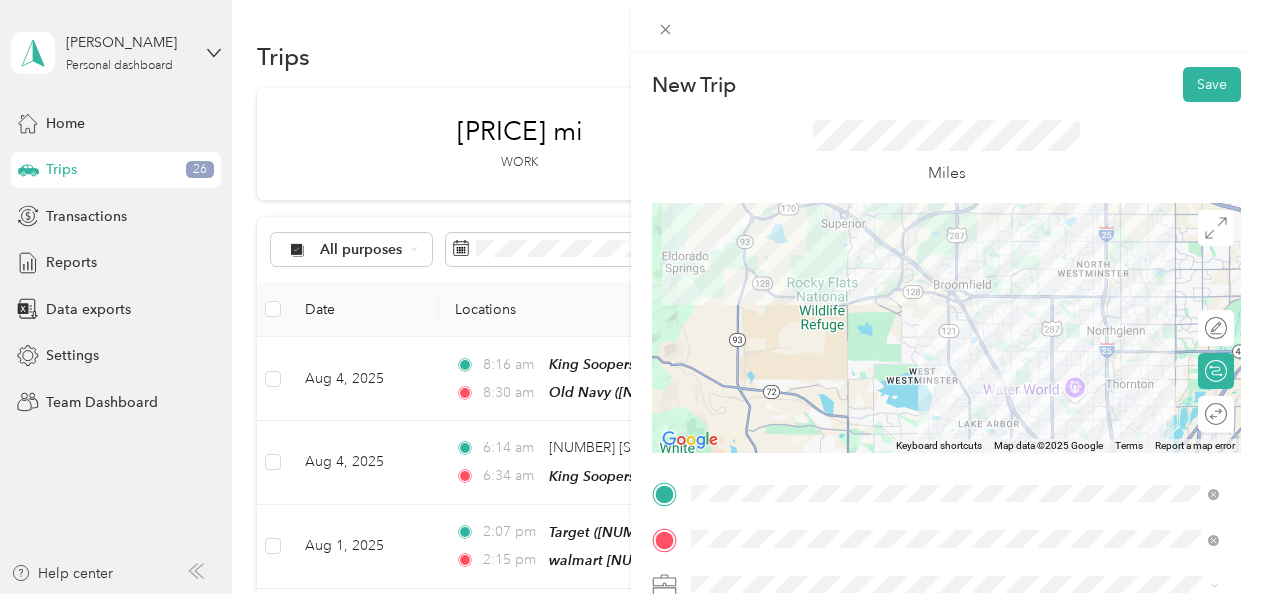 drag, startPoint x: 1184, startPoint y: 73, endPoint x: 1158, endPoint y: 85, distance: 28.635643 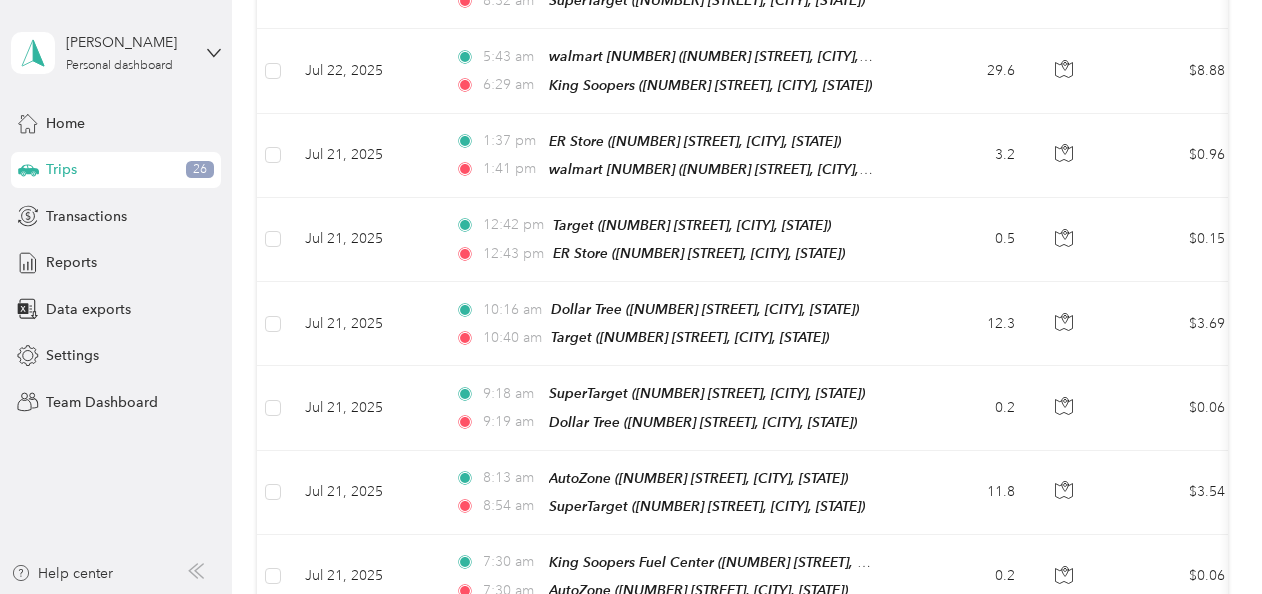 scroll, scrollTop: 4123, scrollLeft: 0, axis: vertical 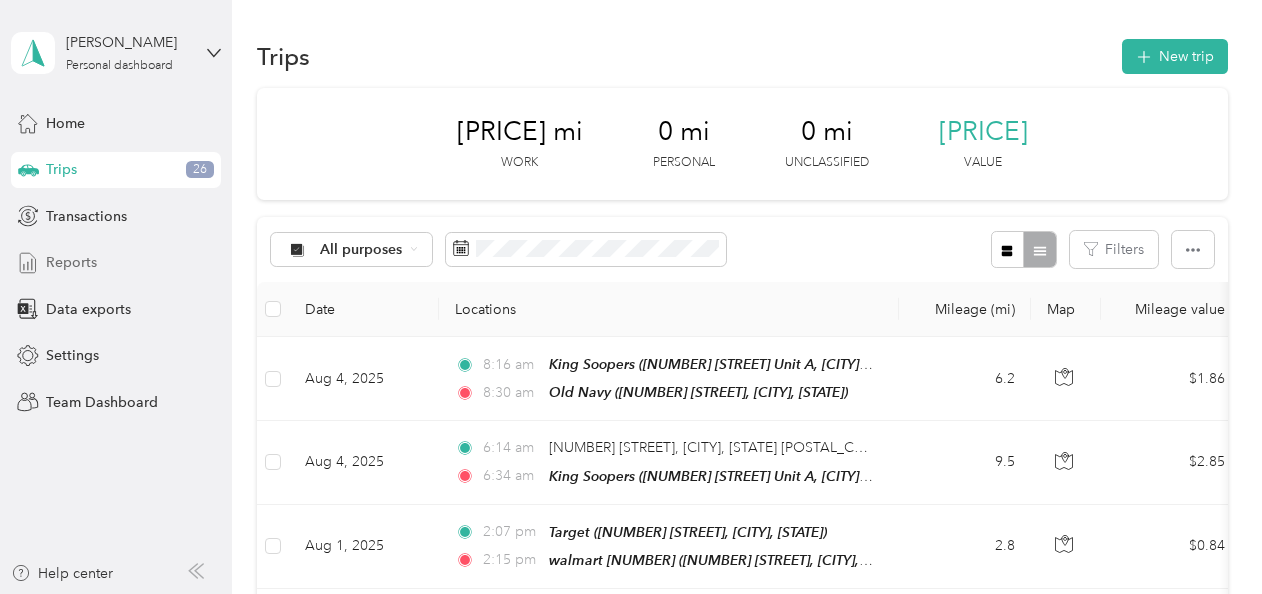 click on "Reports" at bounding box center (71, 262) 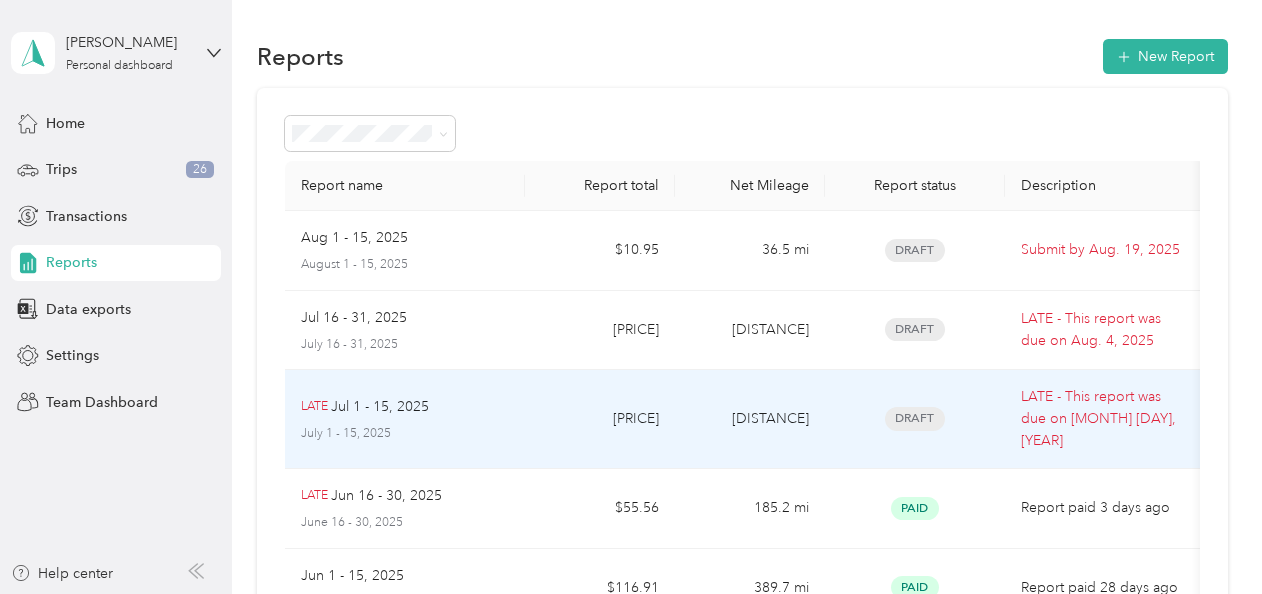 click on "Draft" at bounding box center [915, 418] 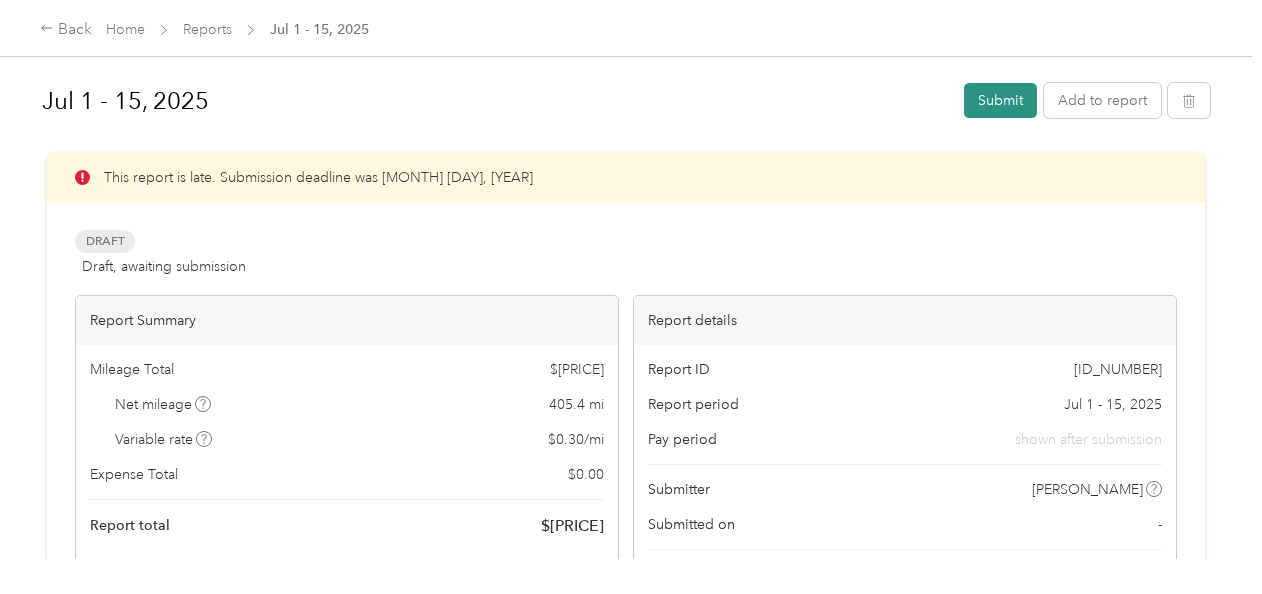 click on "Submit" at bounding box center [1000, 100] 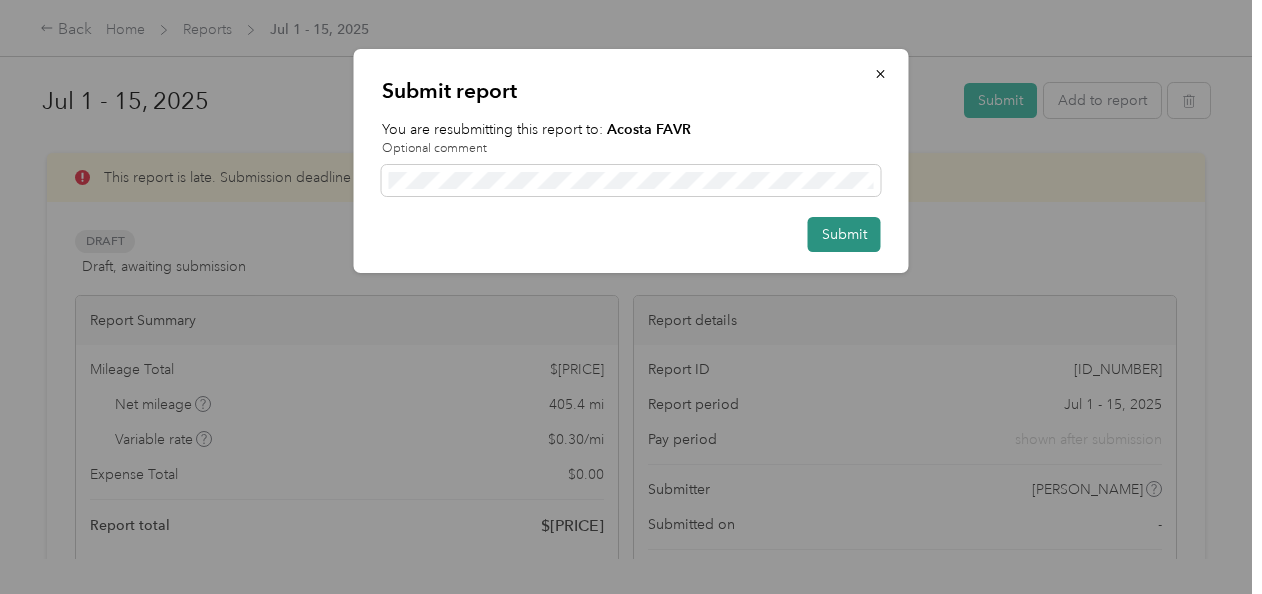 click on "Submit" at bounding box center (844, 234) 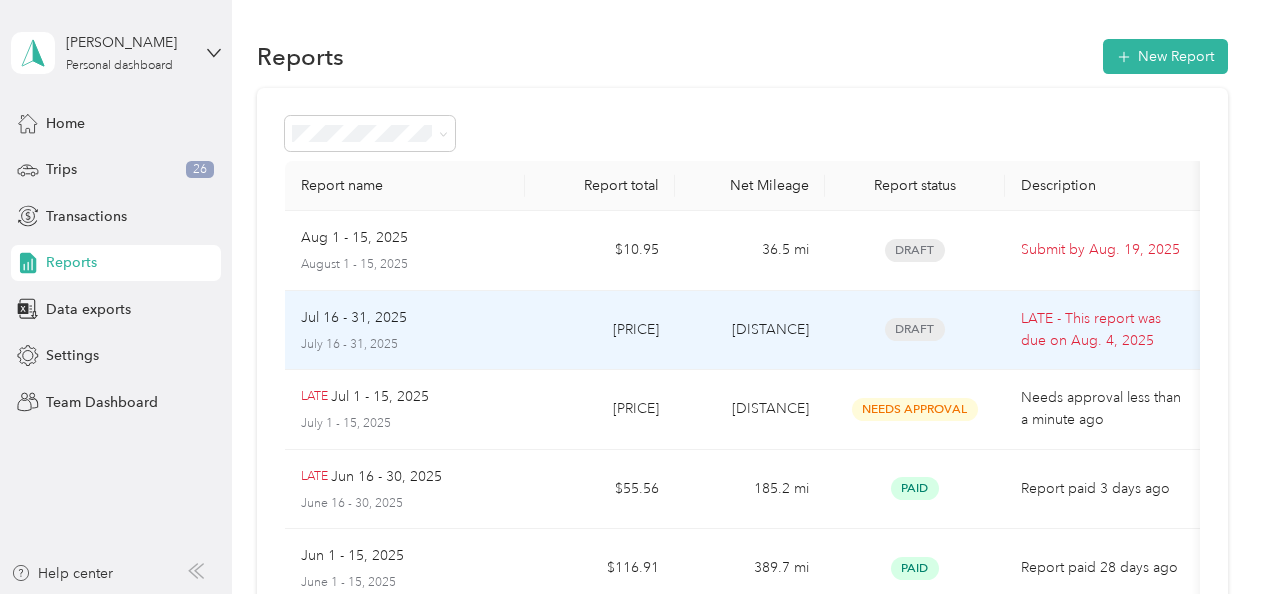 click on "Draft" at bounding box center (915, 329) 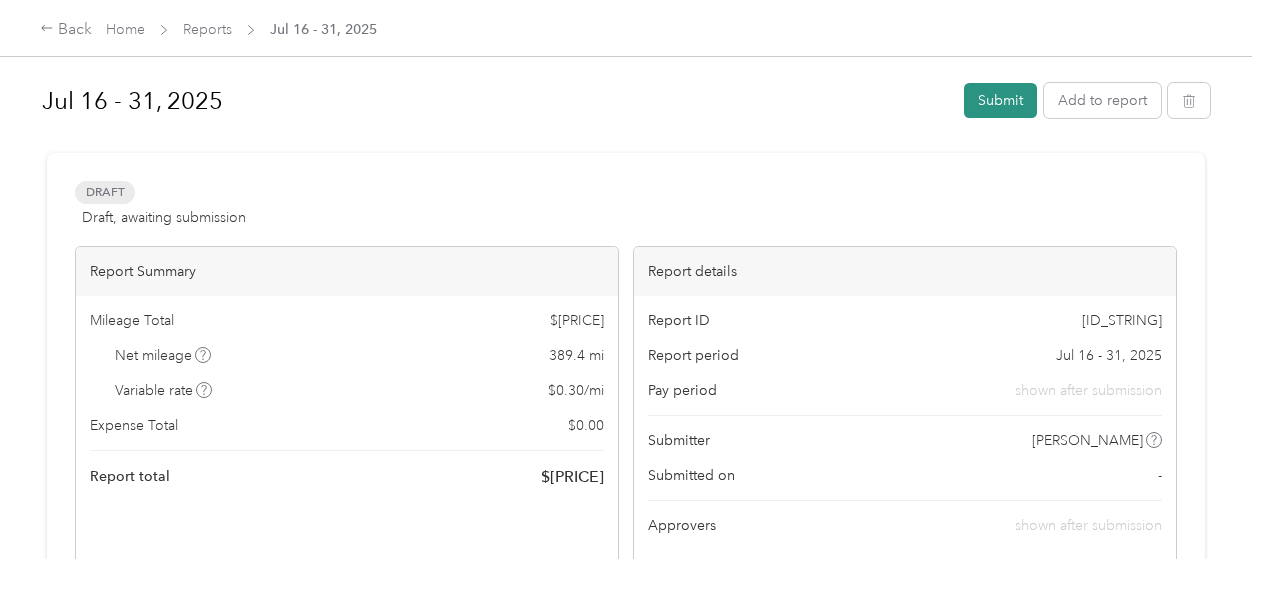 click on "Submit" at bounding box center [1000, 100] 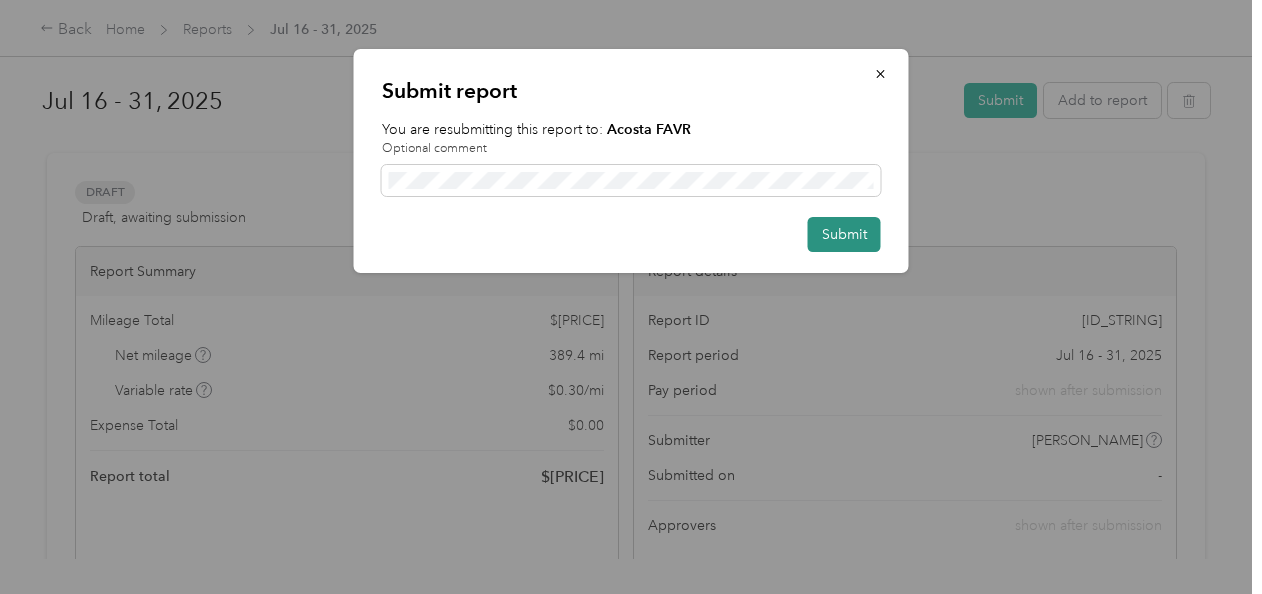 click on "Submit" at bounding box center (844, 234) 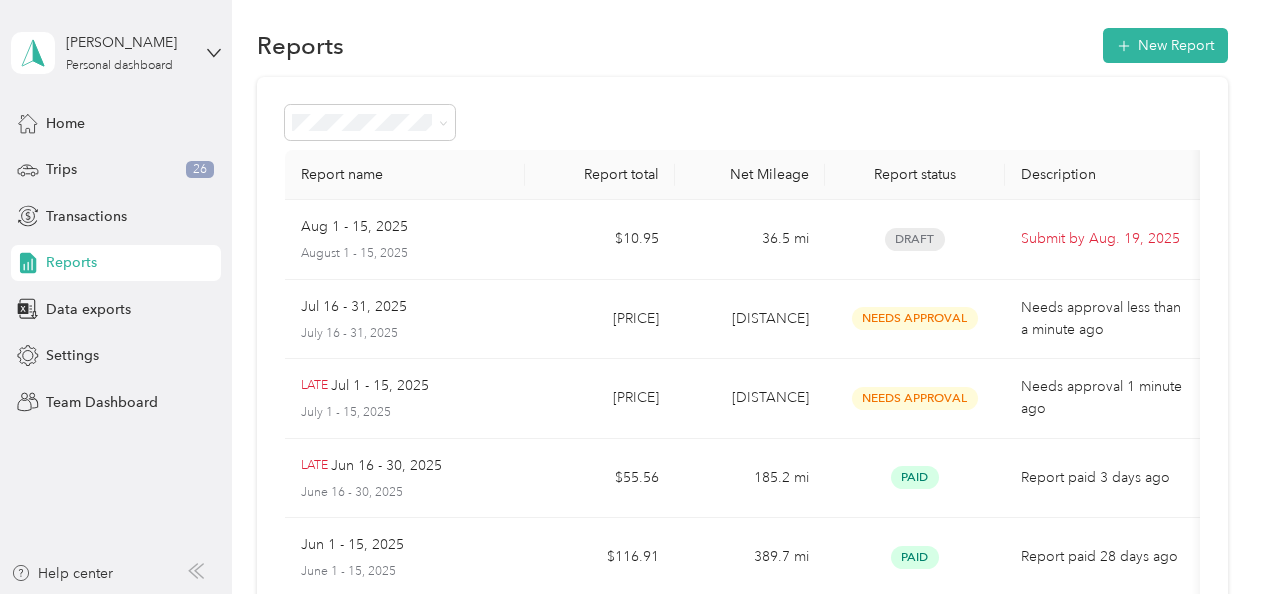 scroll, scrollTop: 0, scrollLeft: 0, axis: both 